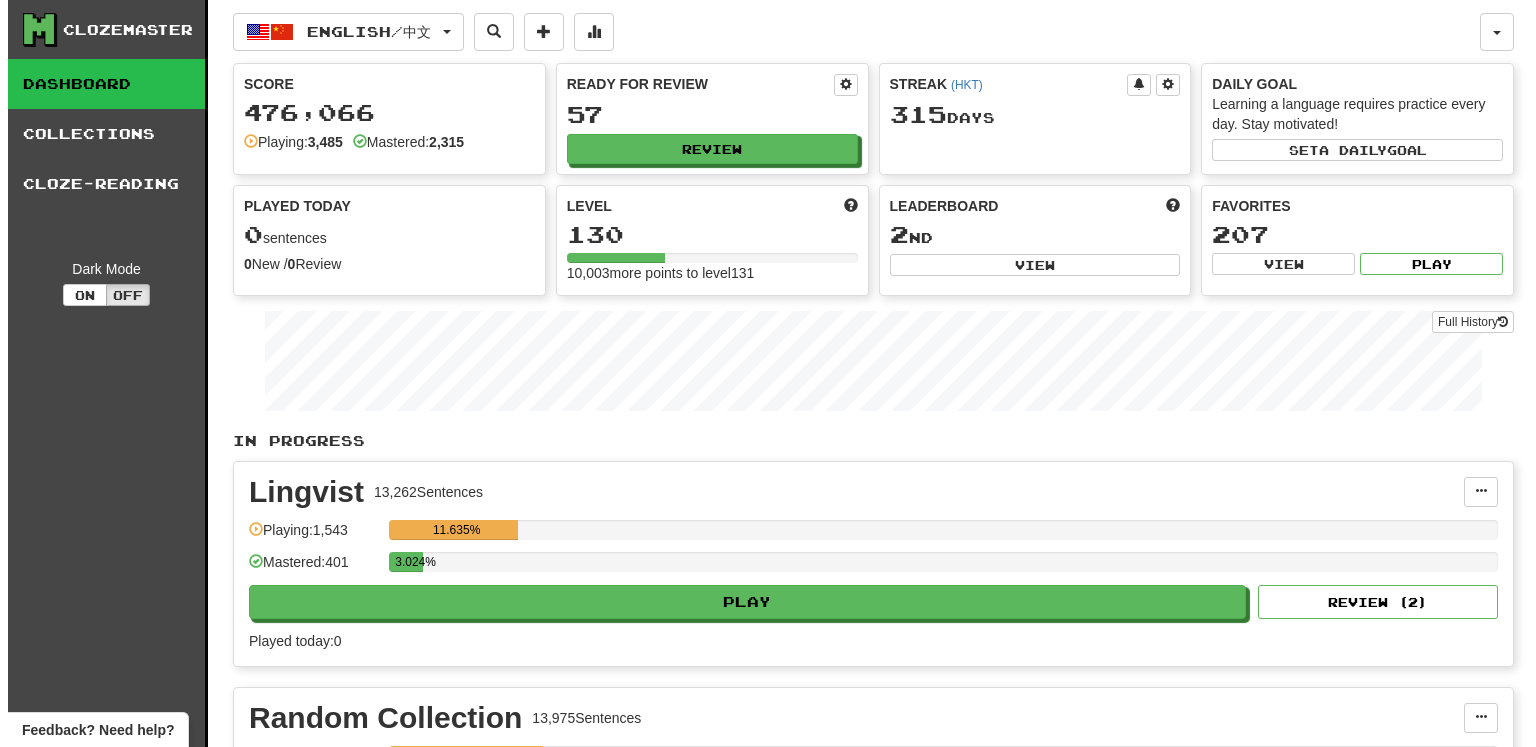 scroll, scrollTop: 0, scrollLeft: 0, axis: both 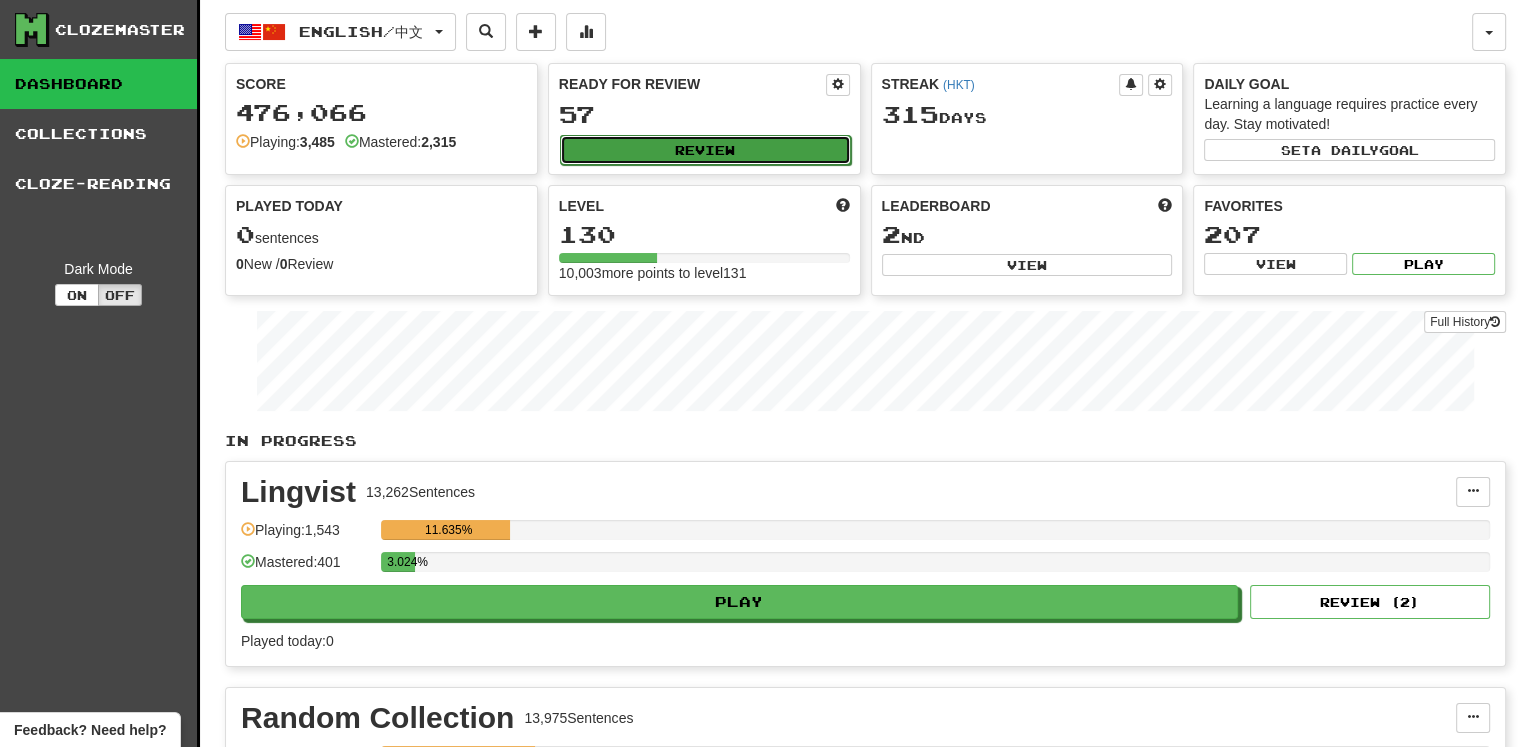 click on "Review" at bounding box center (705, 150) 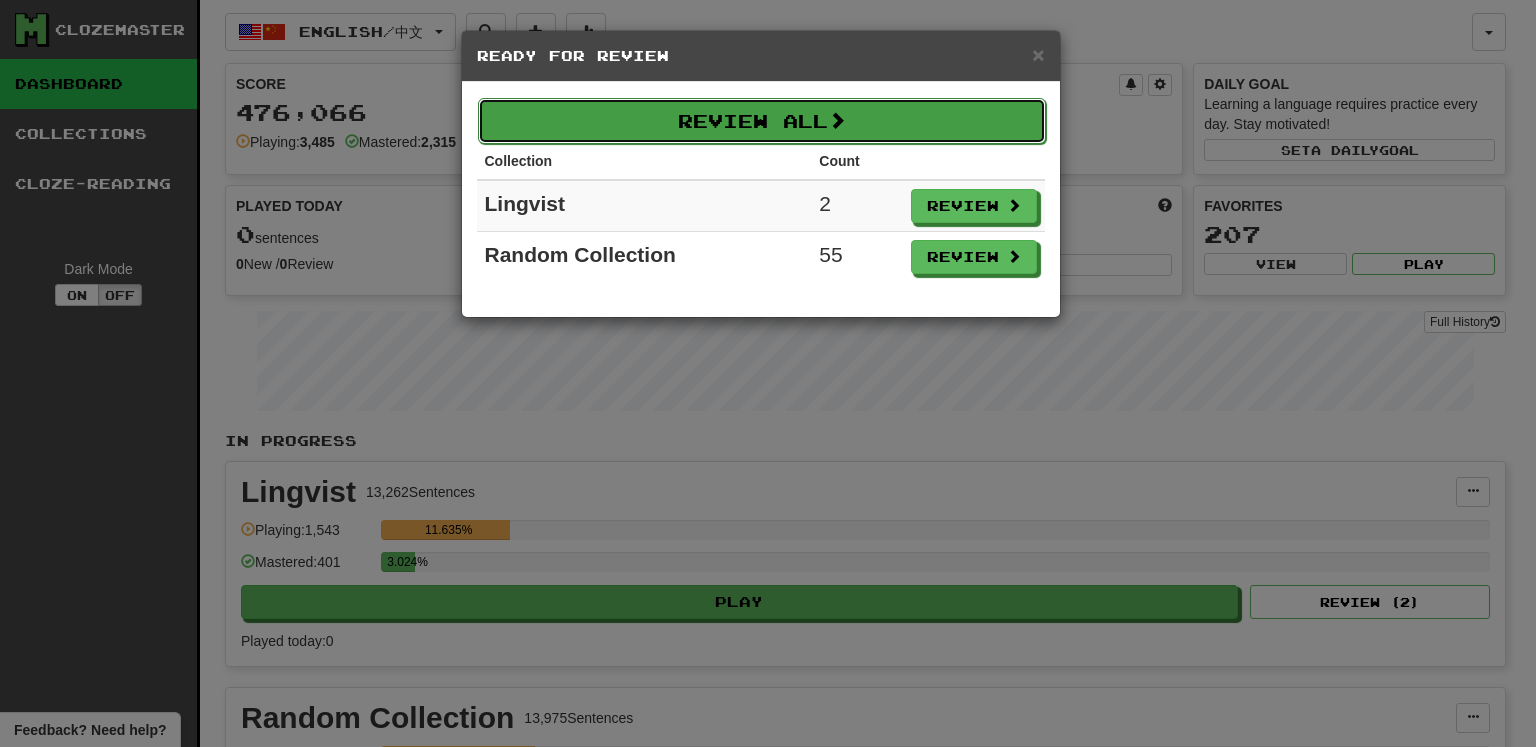 click on "Review All" at bounding box center [762, 121] 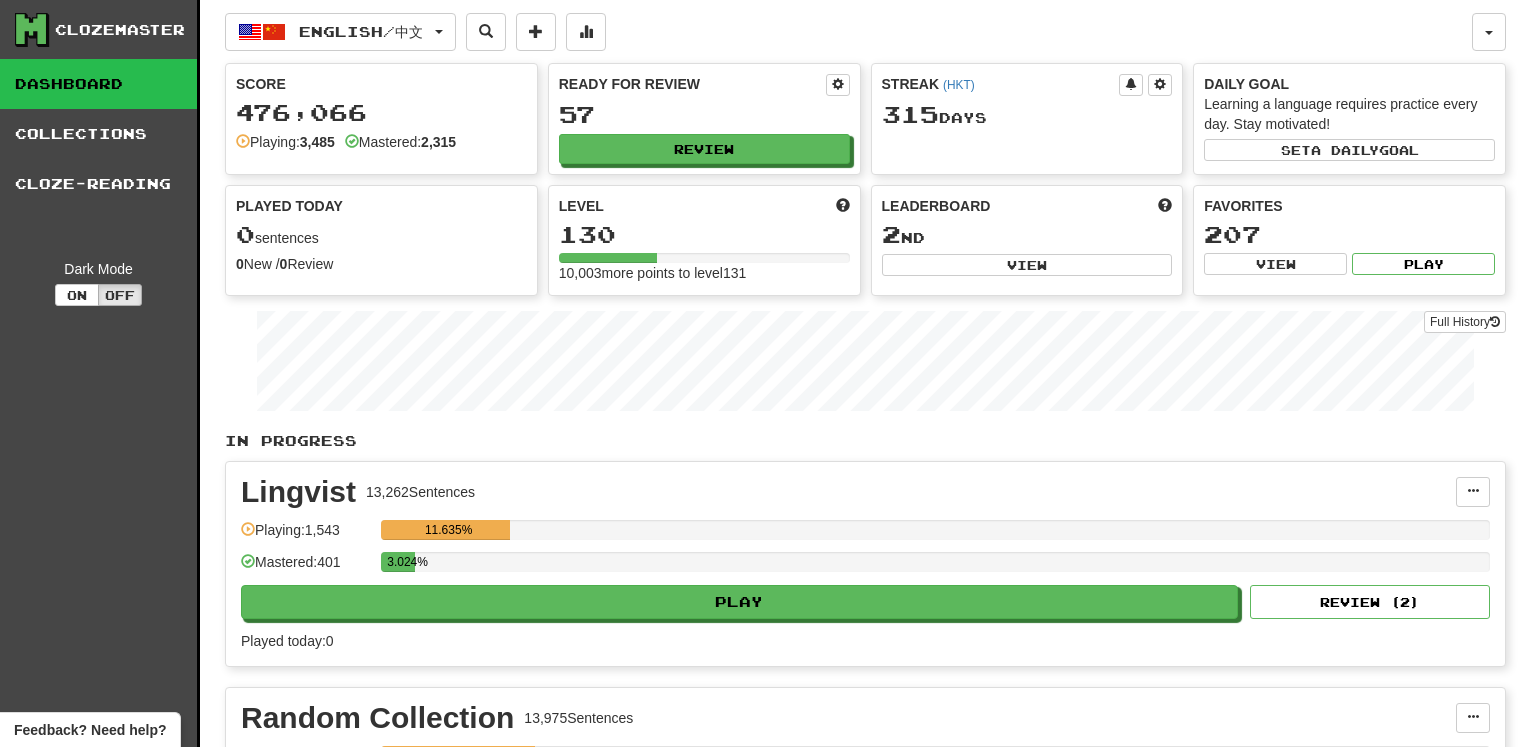select on "********" 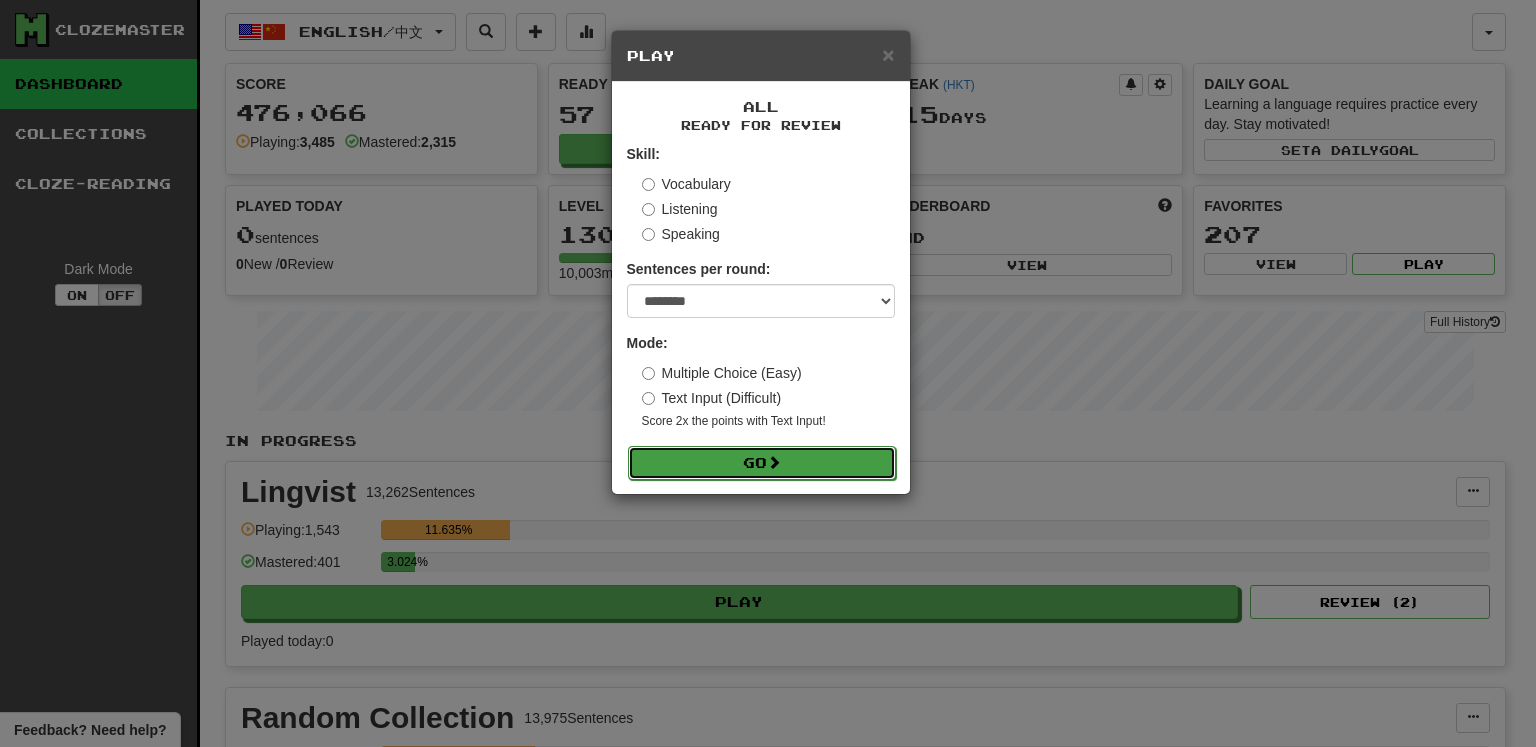 click on "Go" at bounding box center [762, 463] 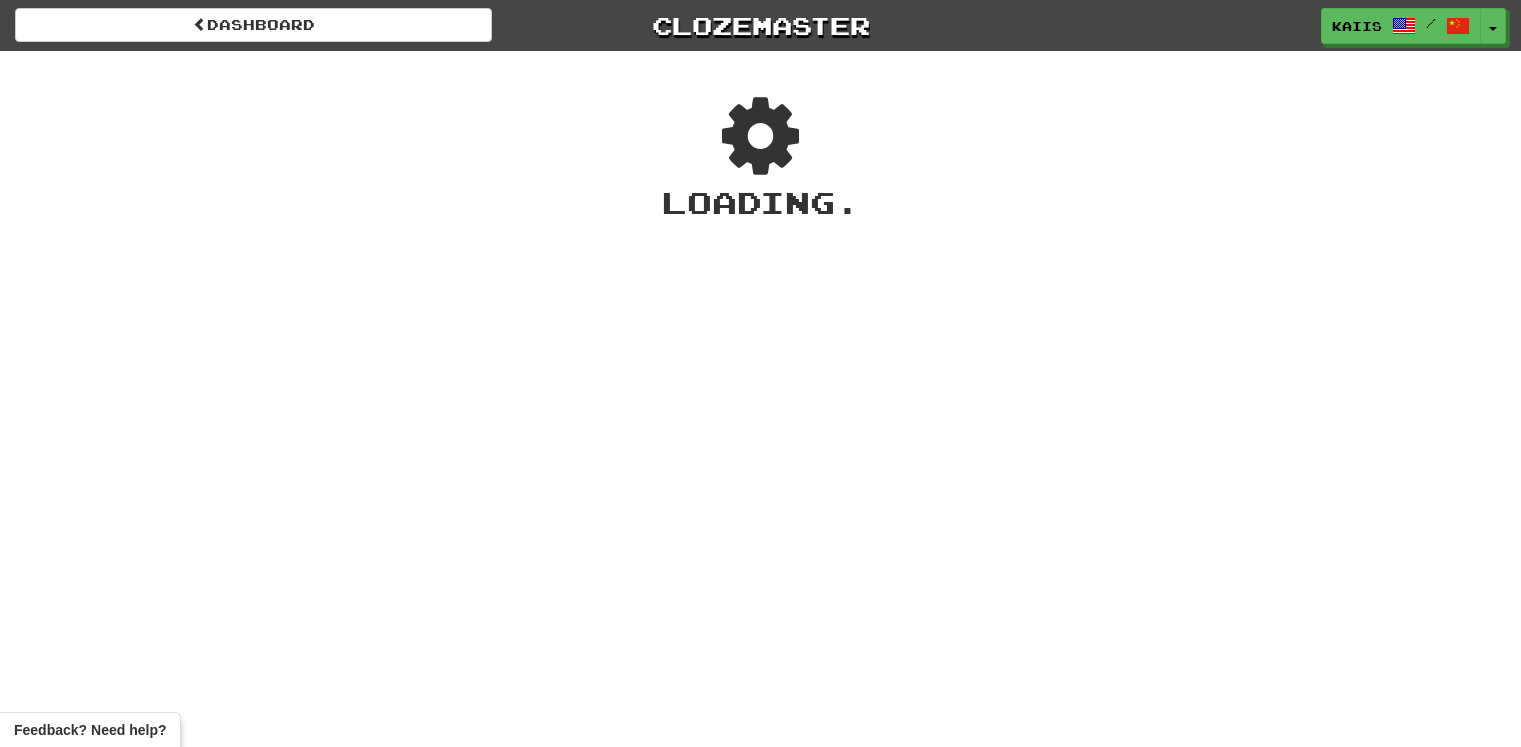 scroll, scrollTop: 0, scrollLeft: 0, axis: both 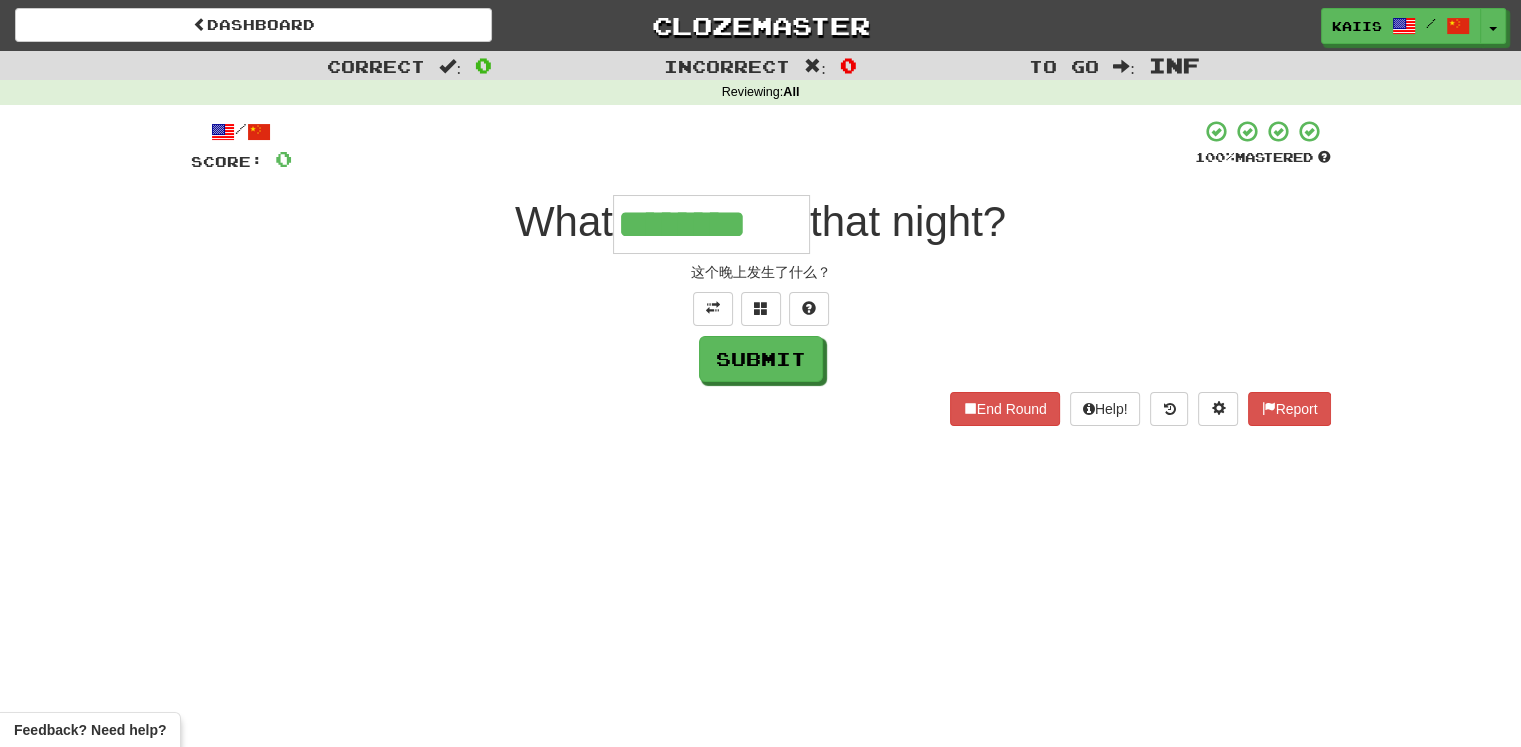 type on "********" 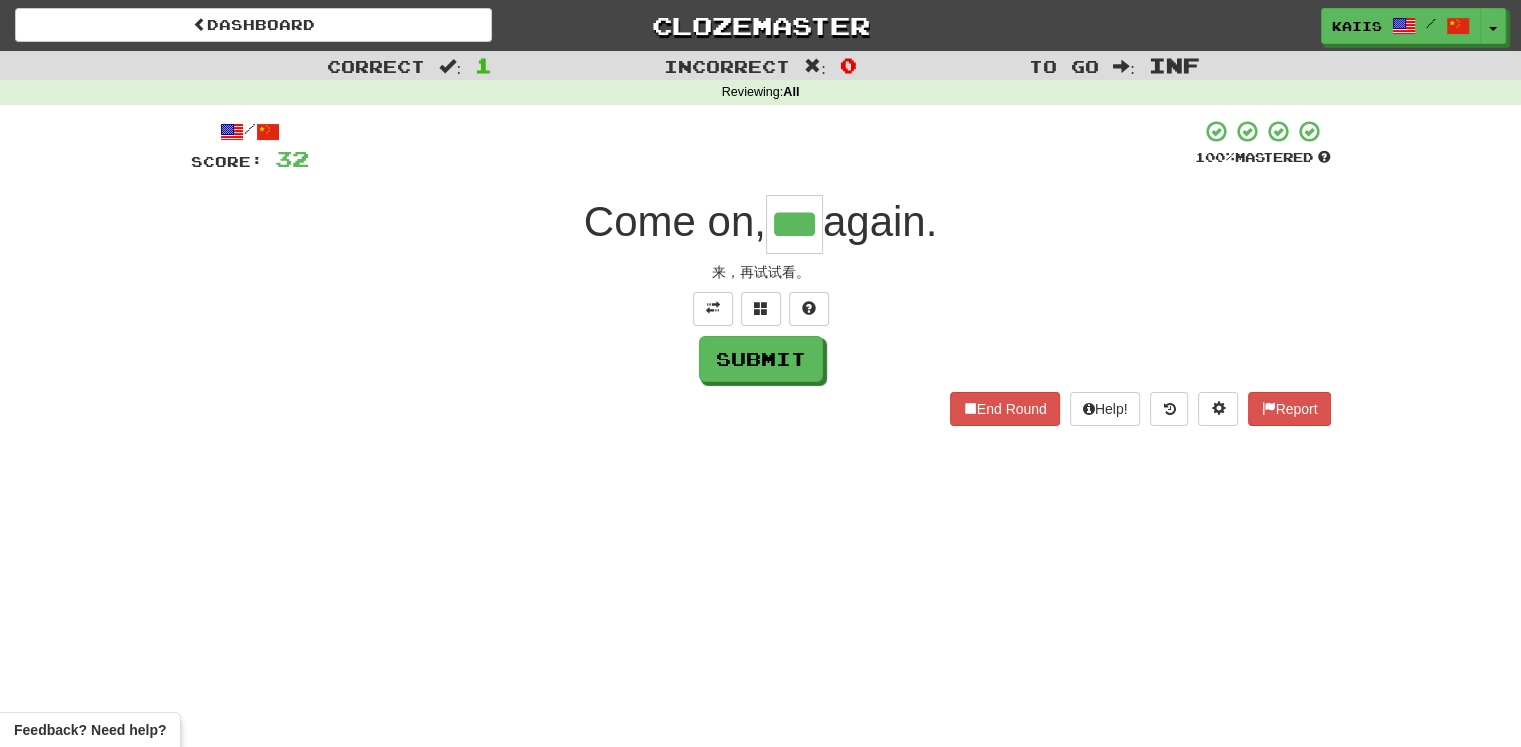 type on "***" 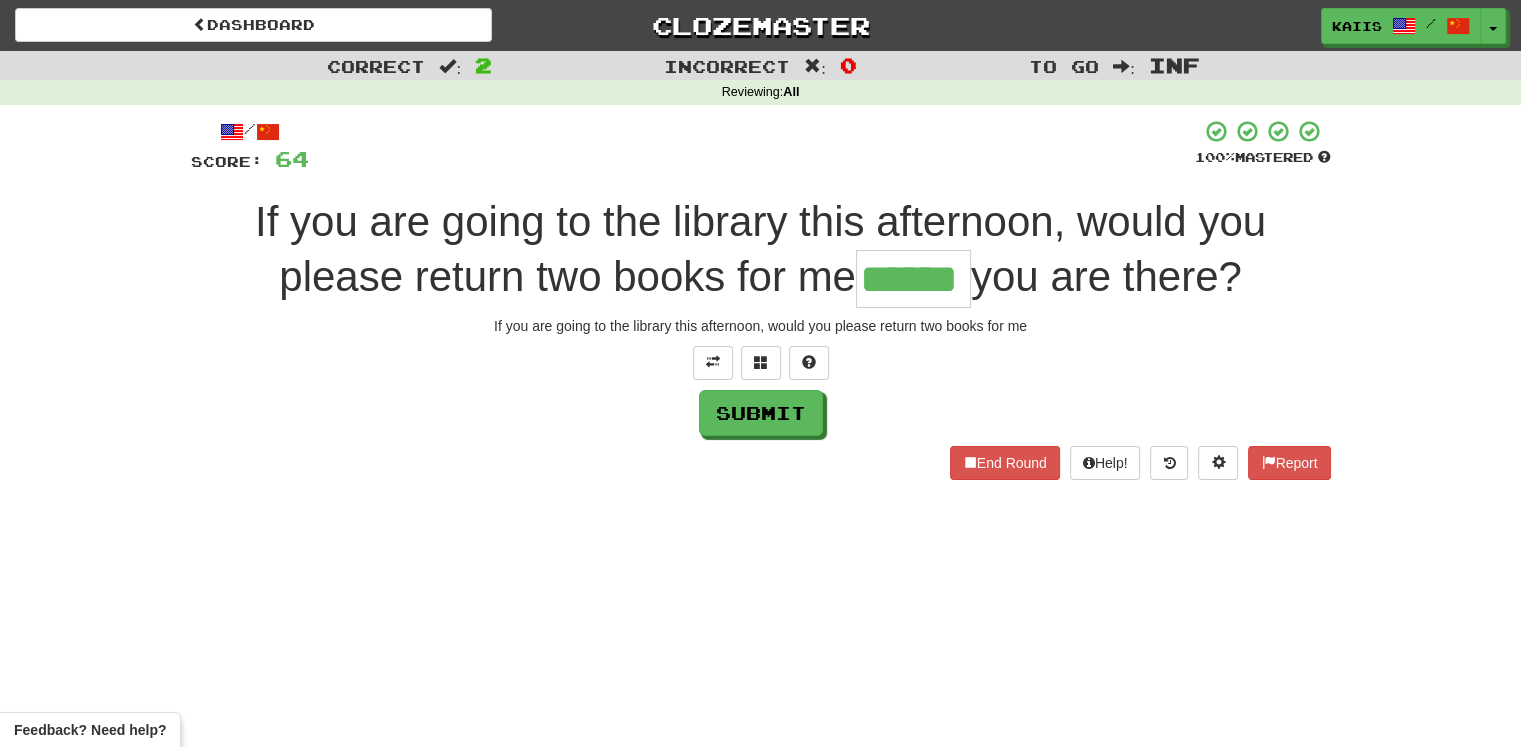 type on "******" 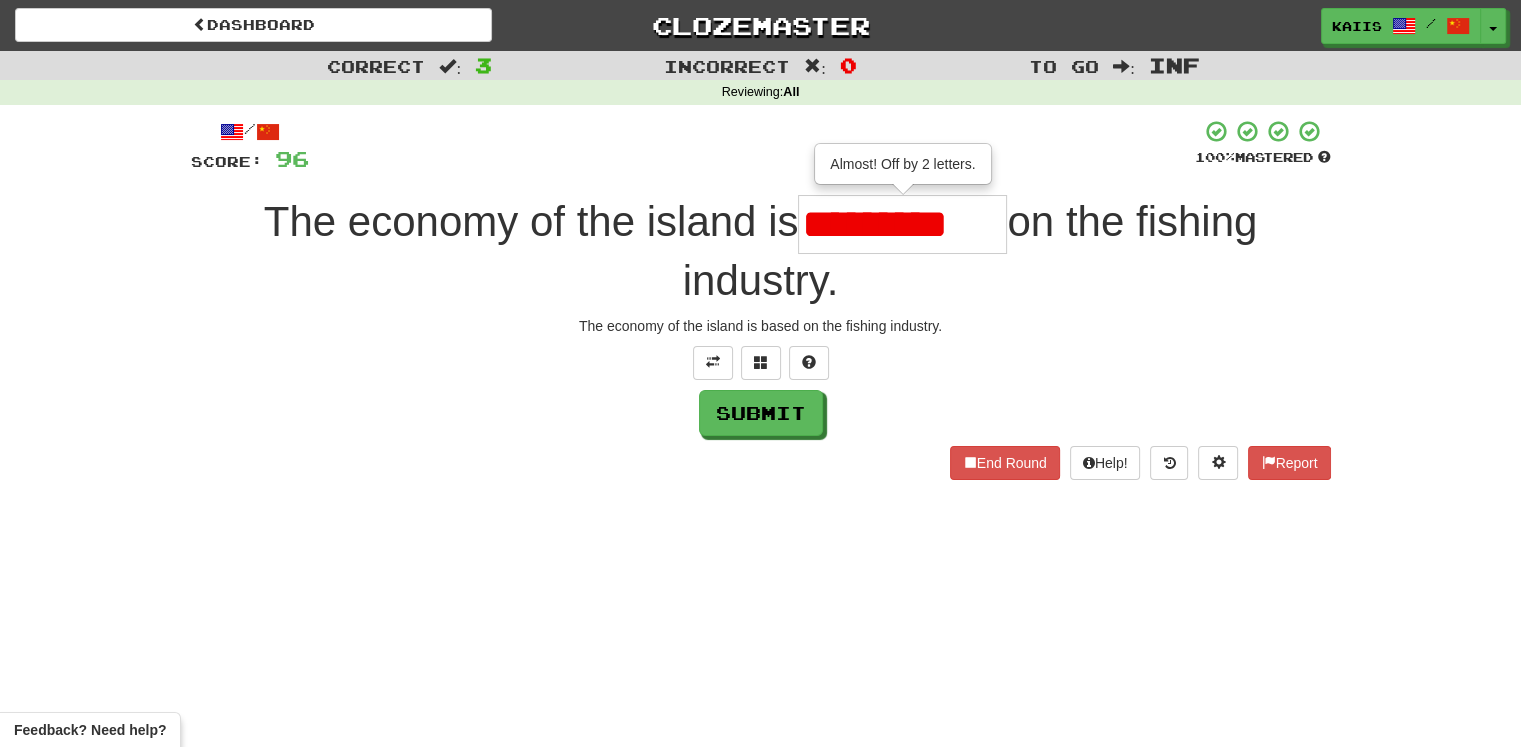 type on "*********" 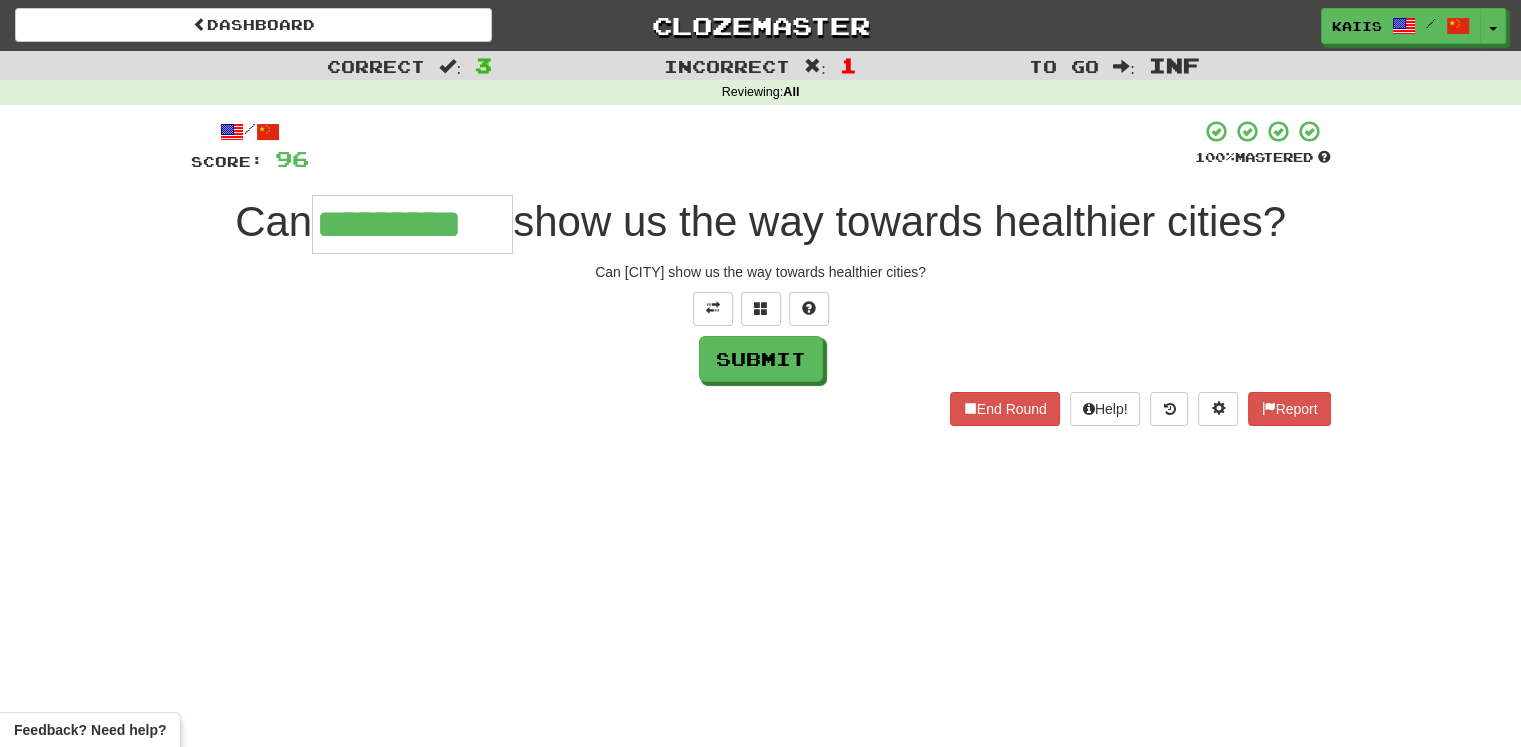 type on "*********" 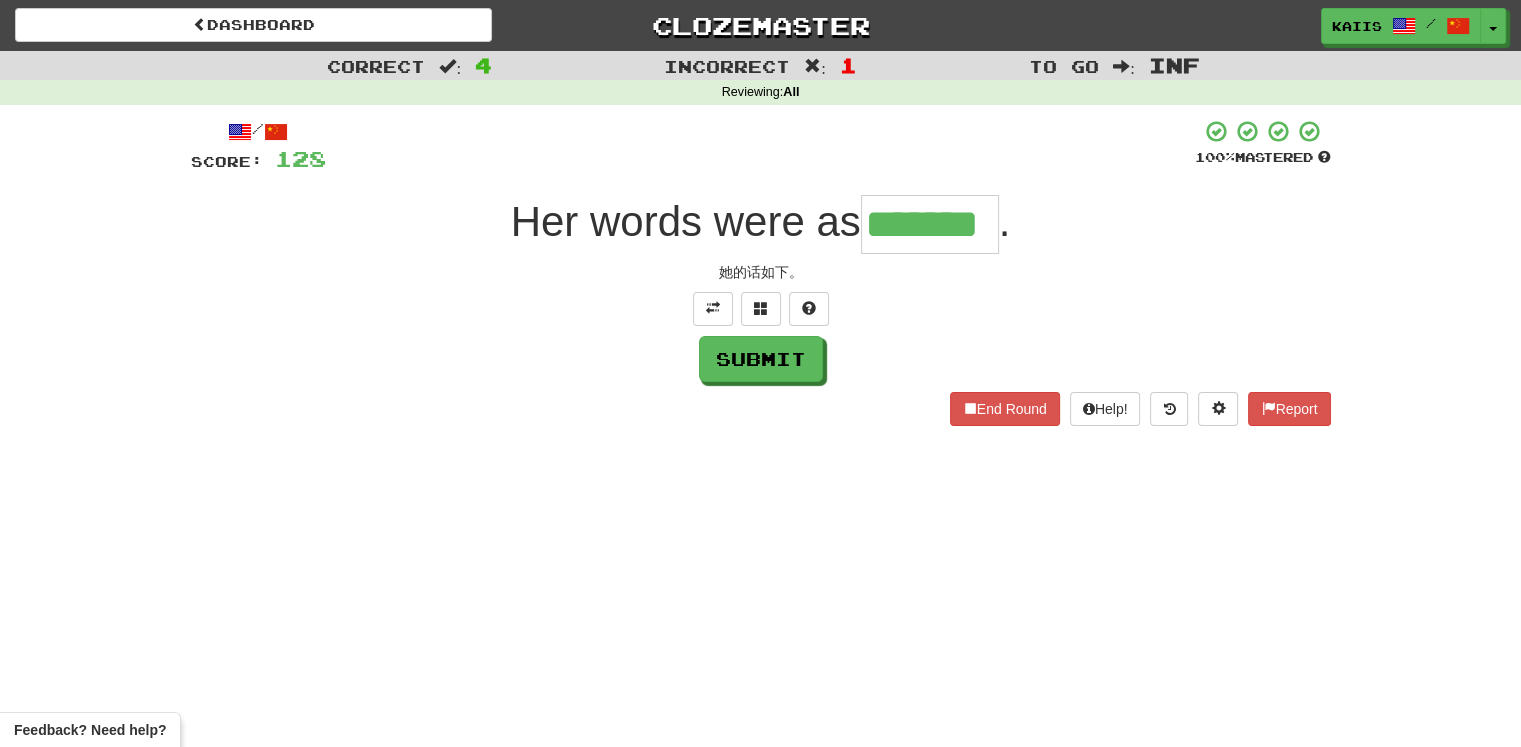 type on "*******" 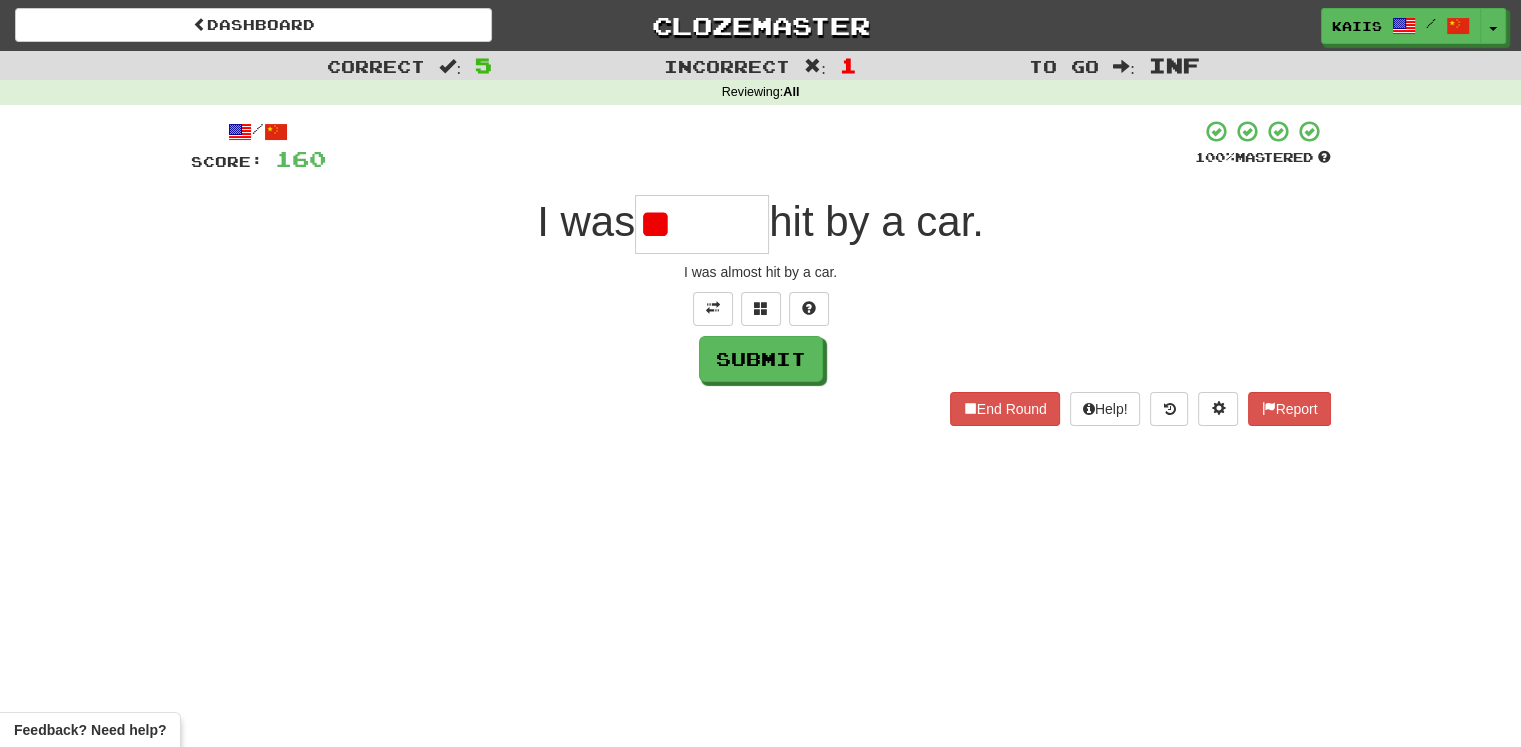 type on "*" 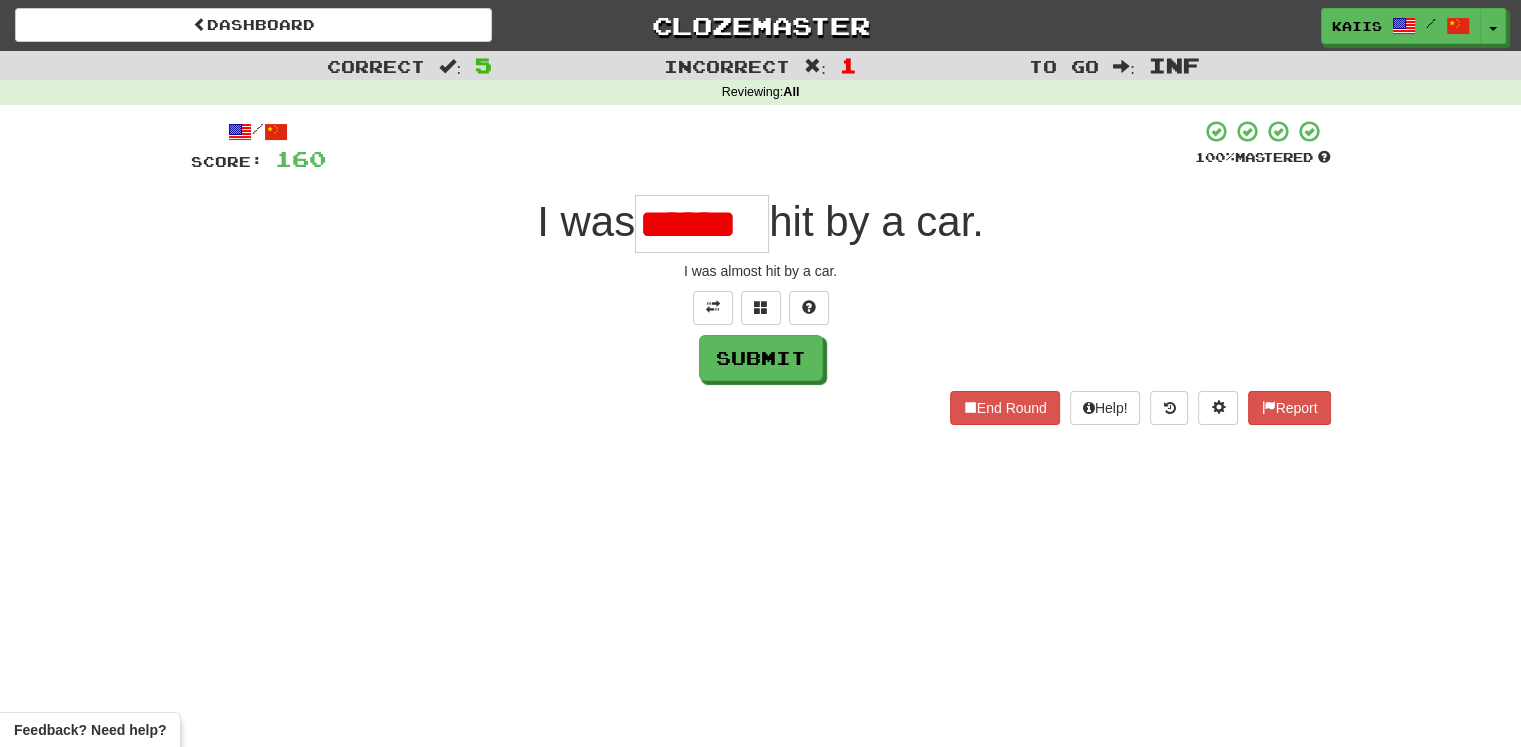 scroll, scrollTop: 0, scrollLeft: 0, axis: both 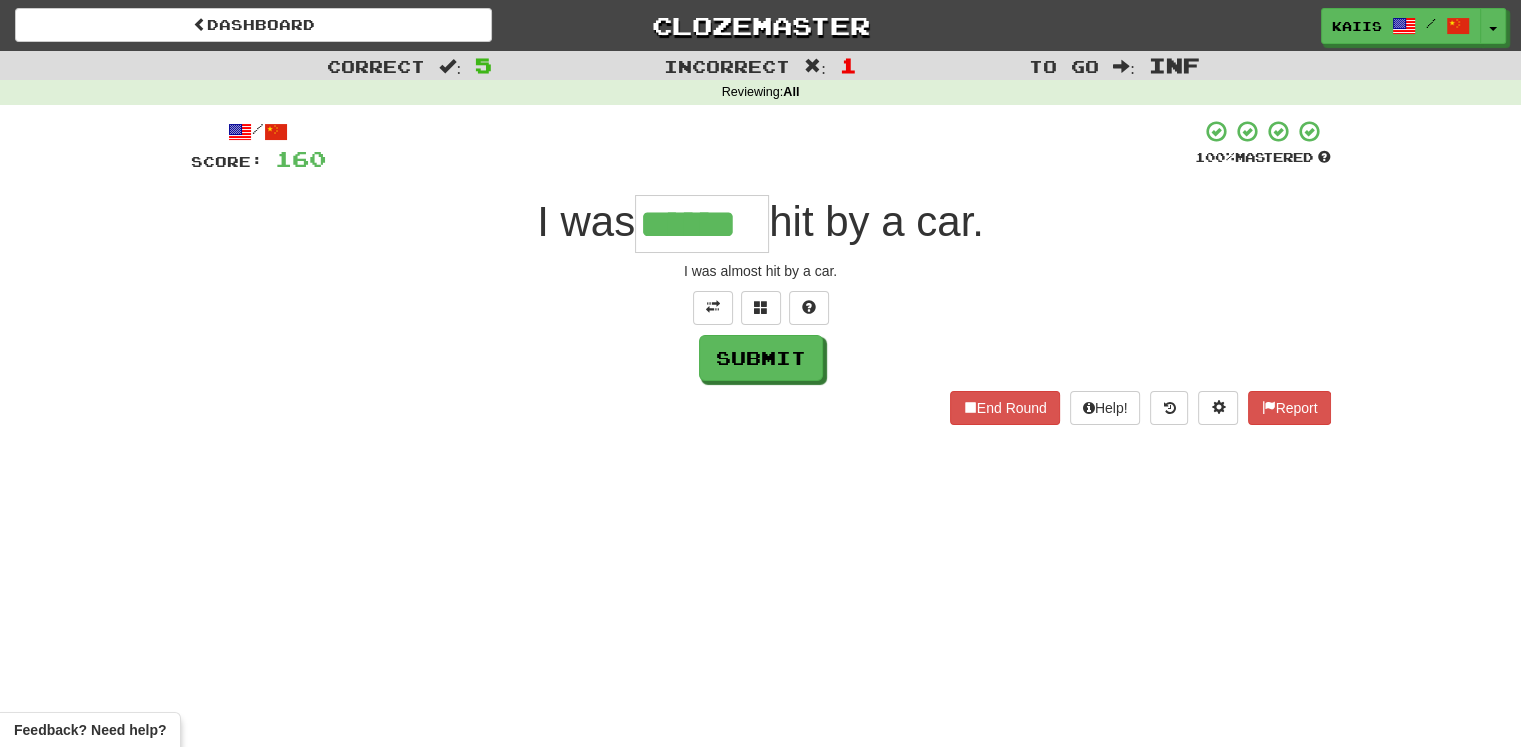 type on "******" 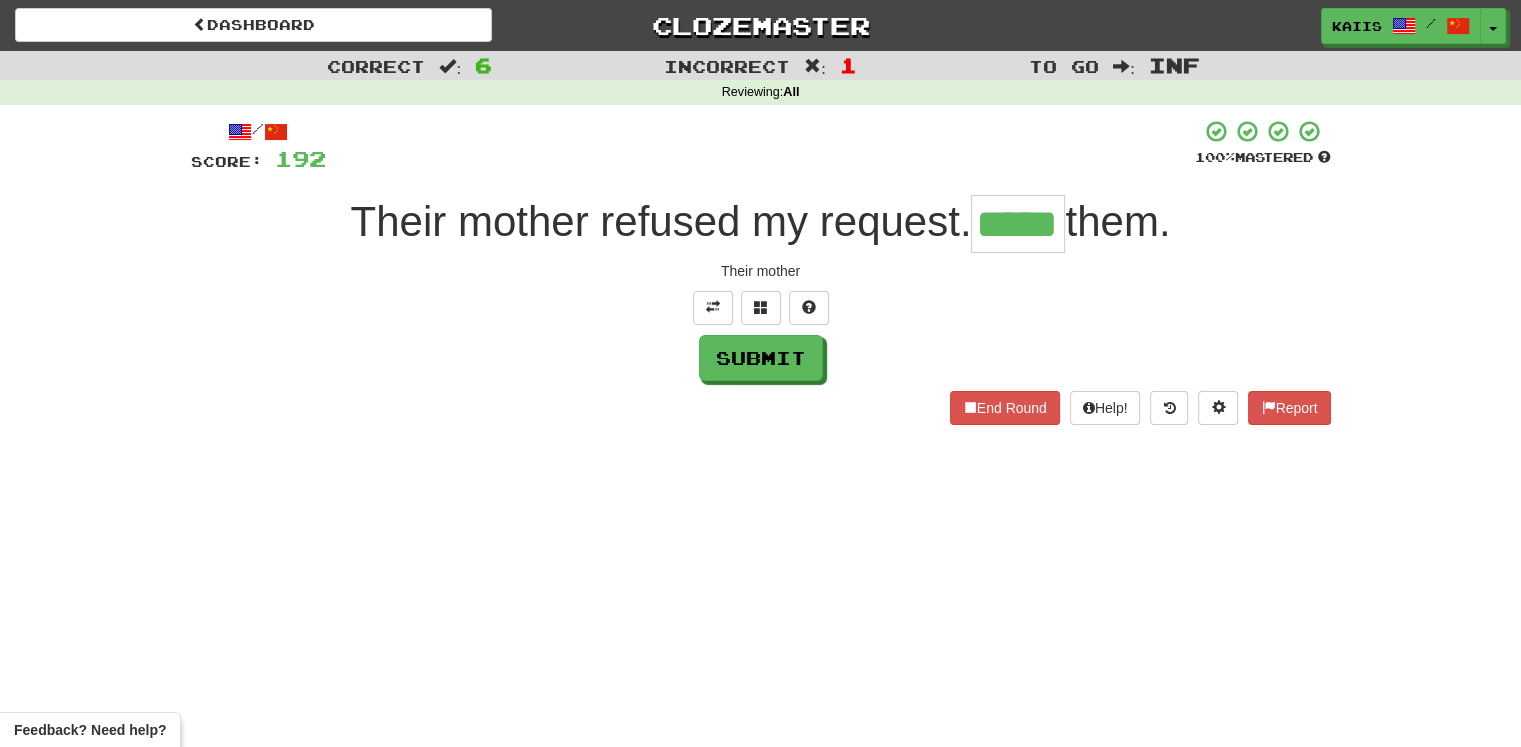 type on "*****" 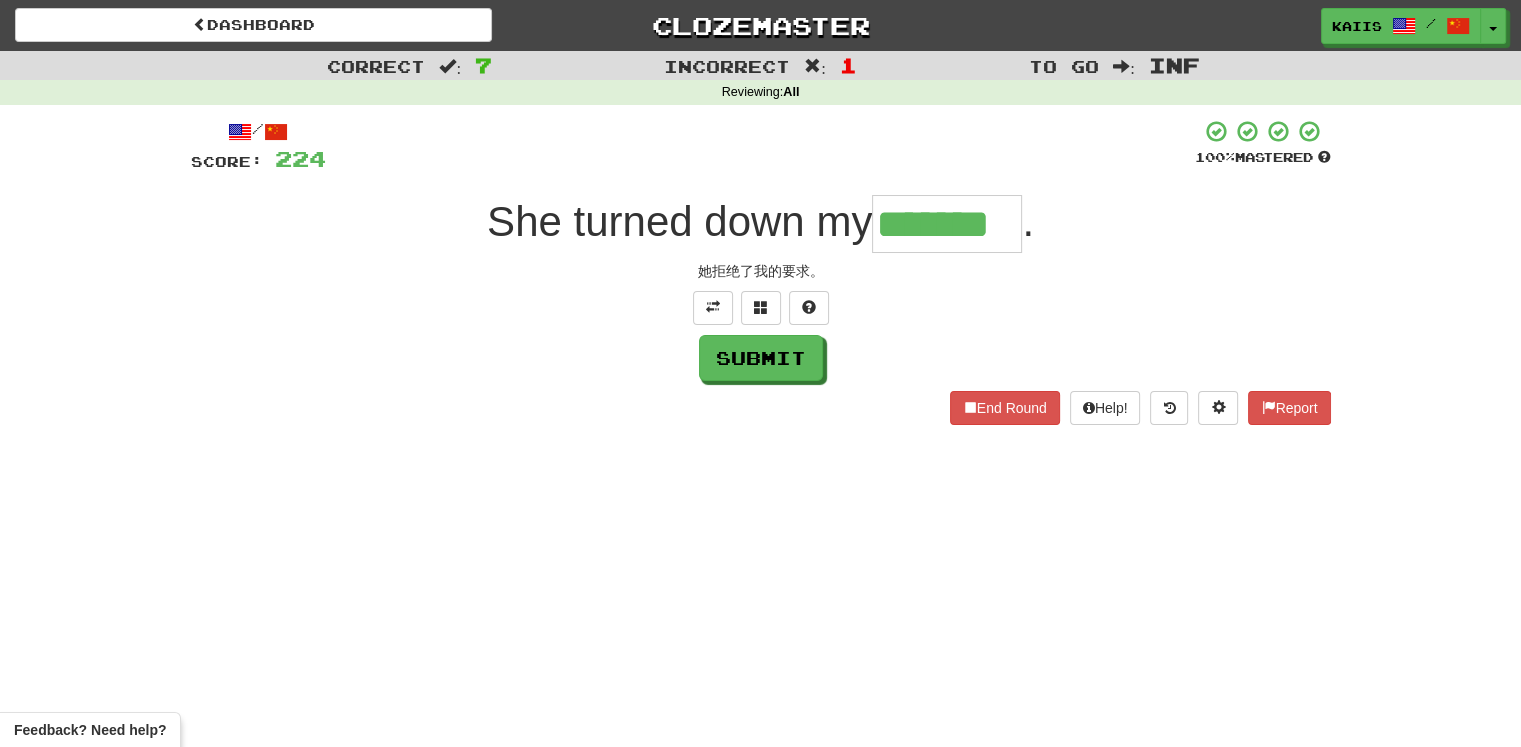 type on "*******" 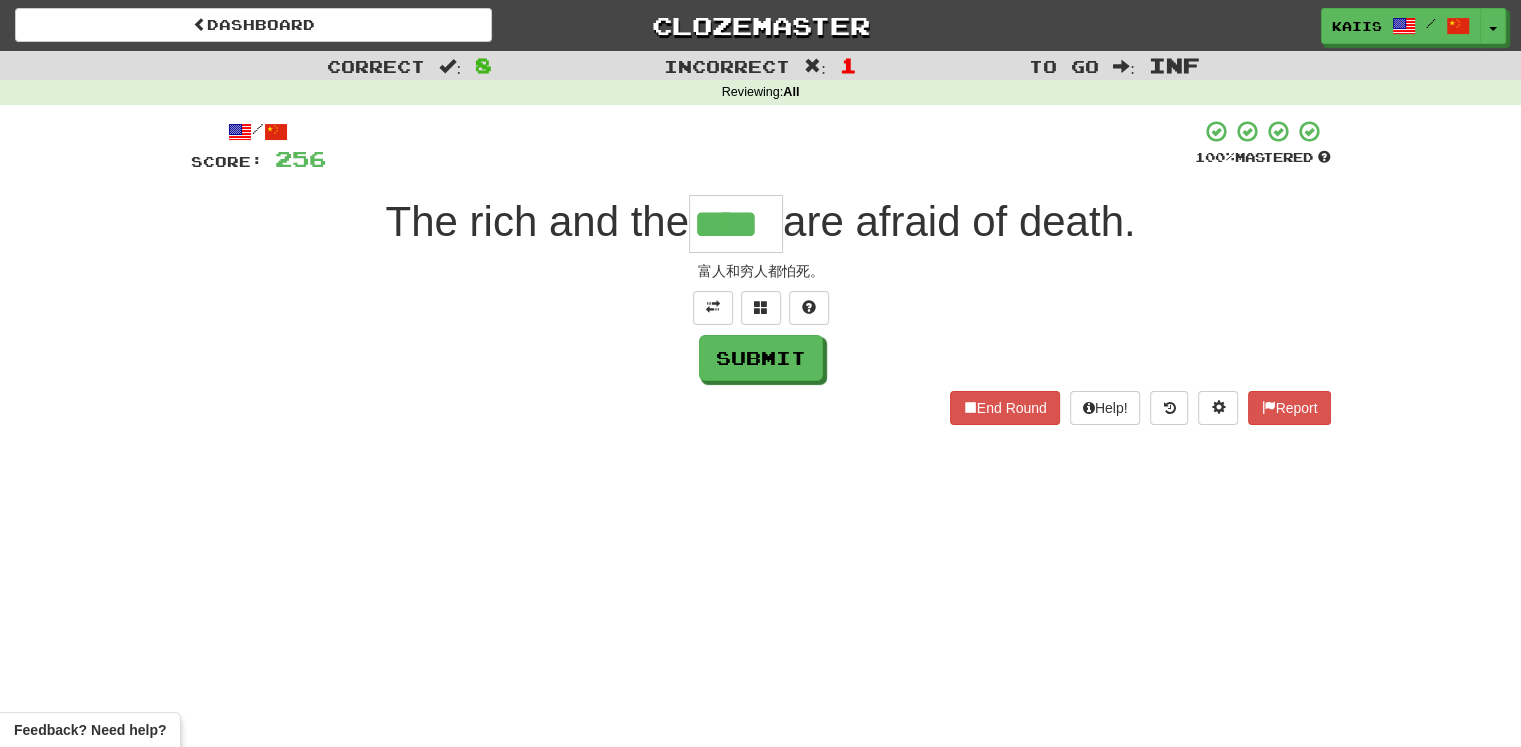 type on "****" 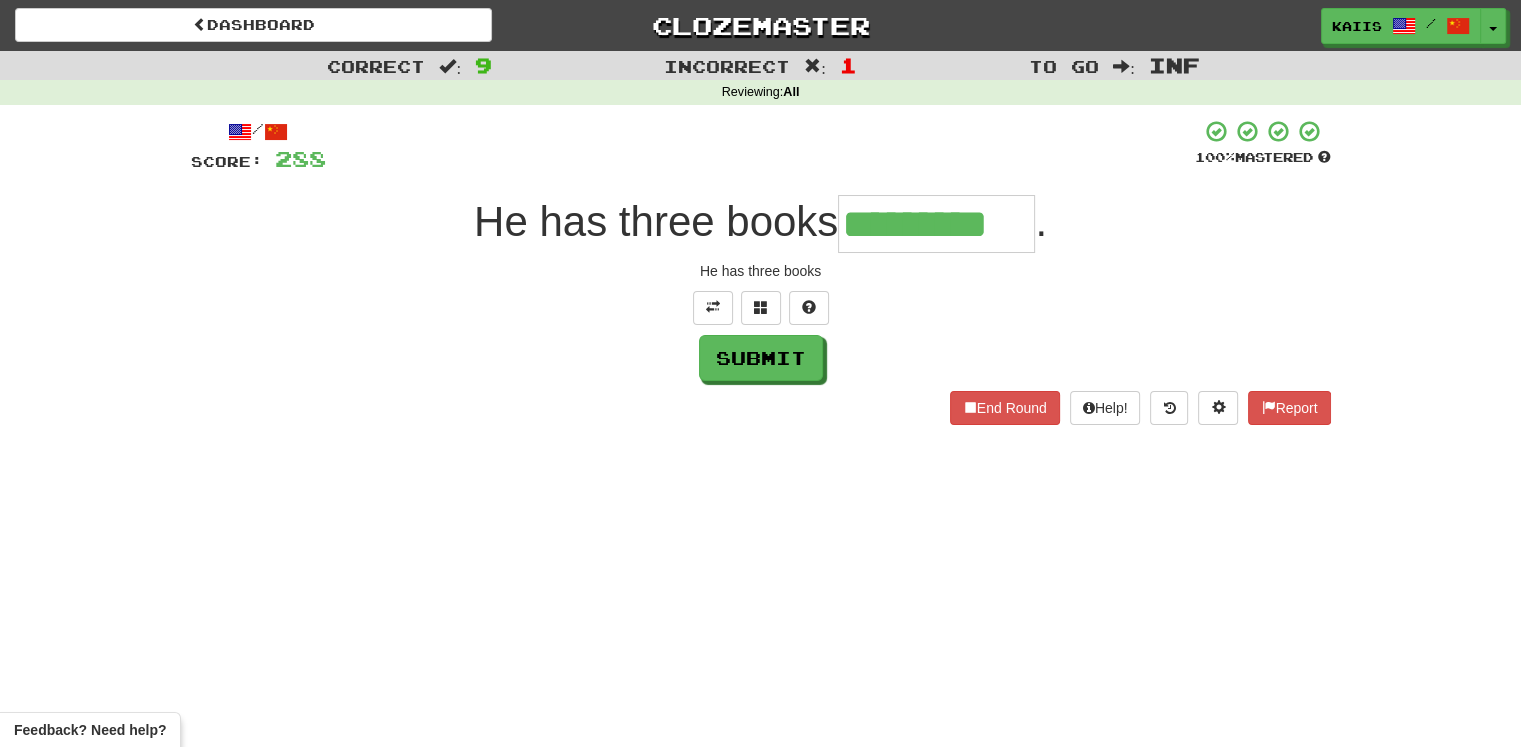 type on "*********" 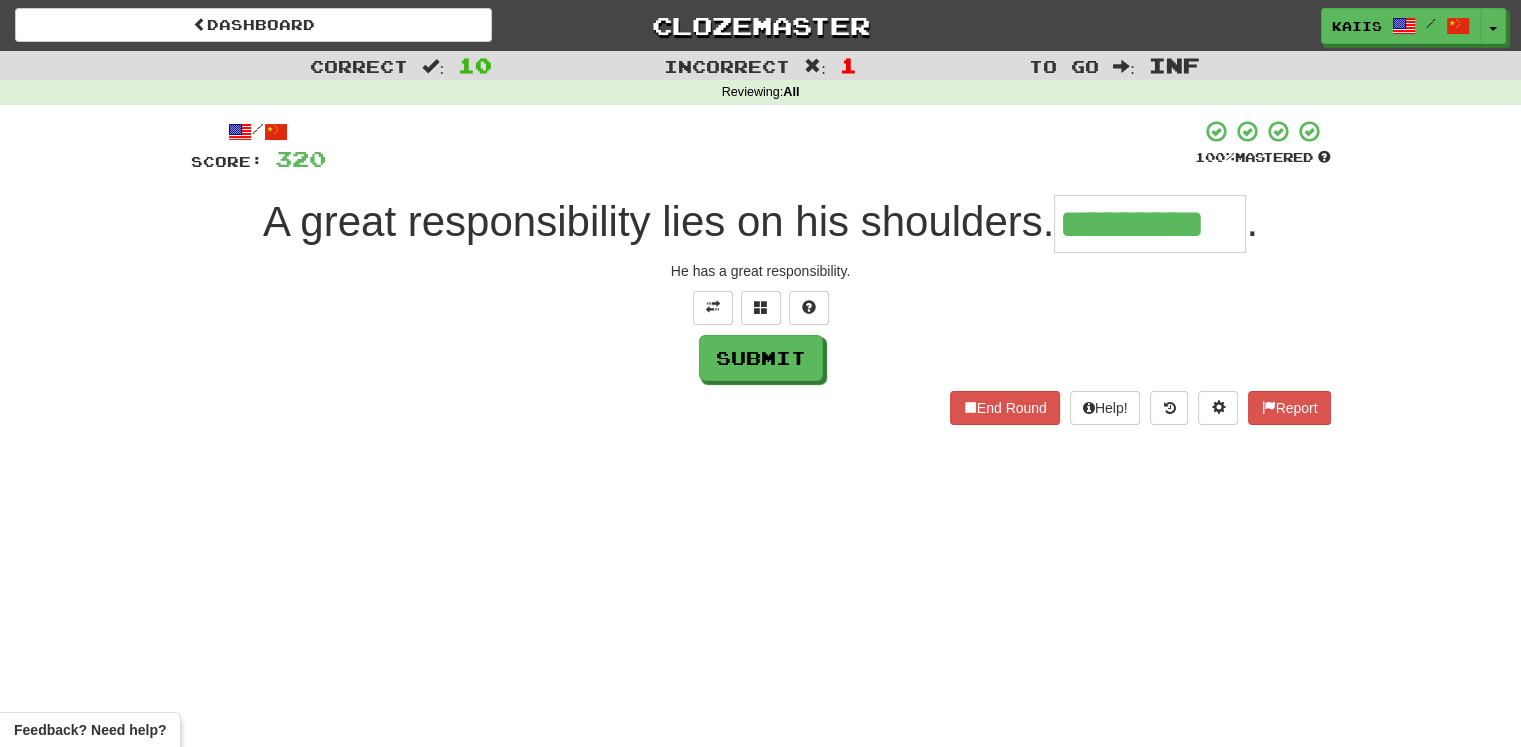 type on "*********" 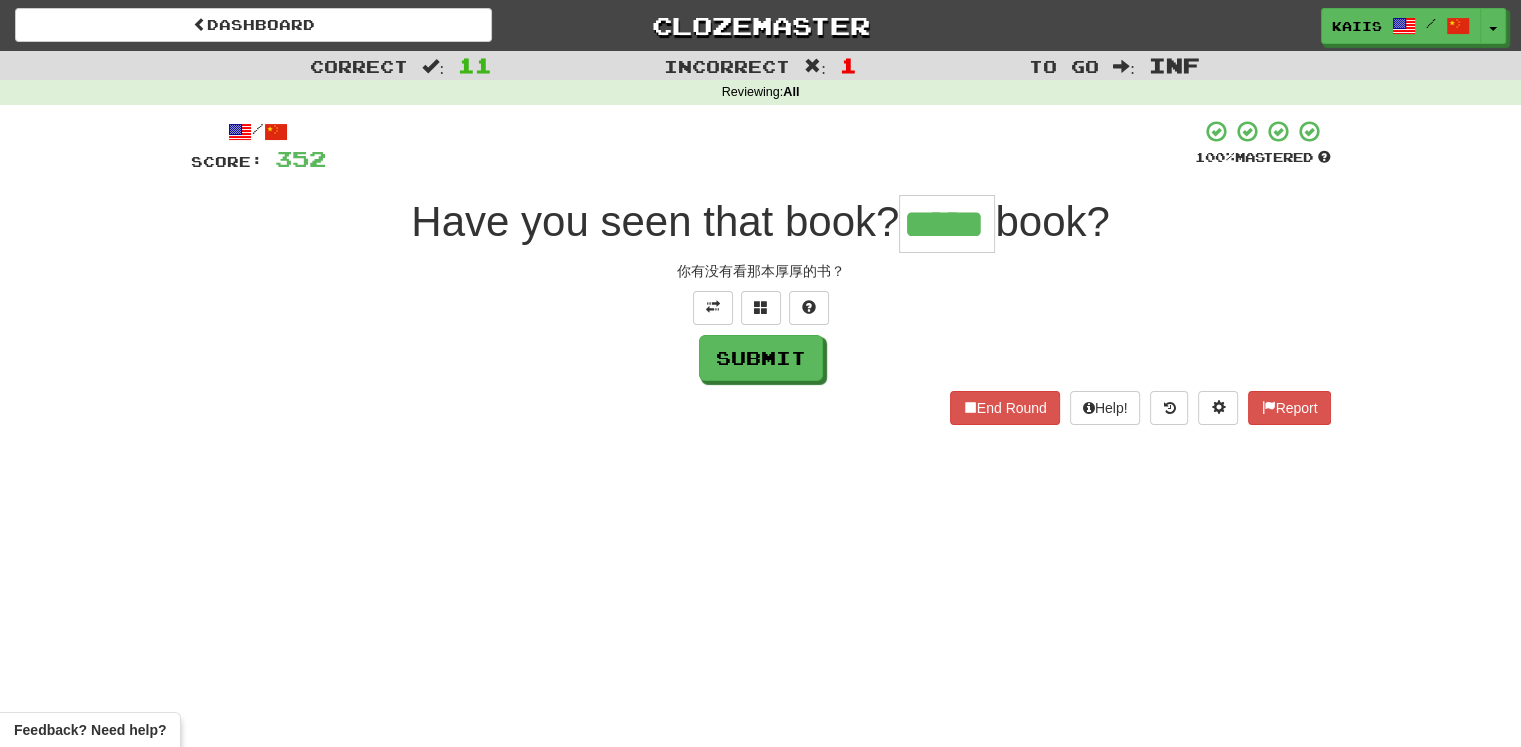 type on "*****" 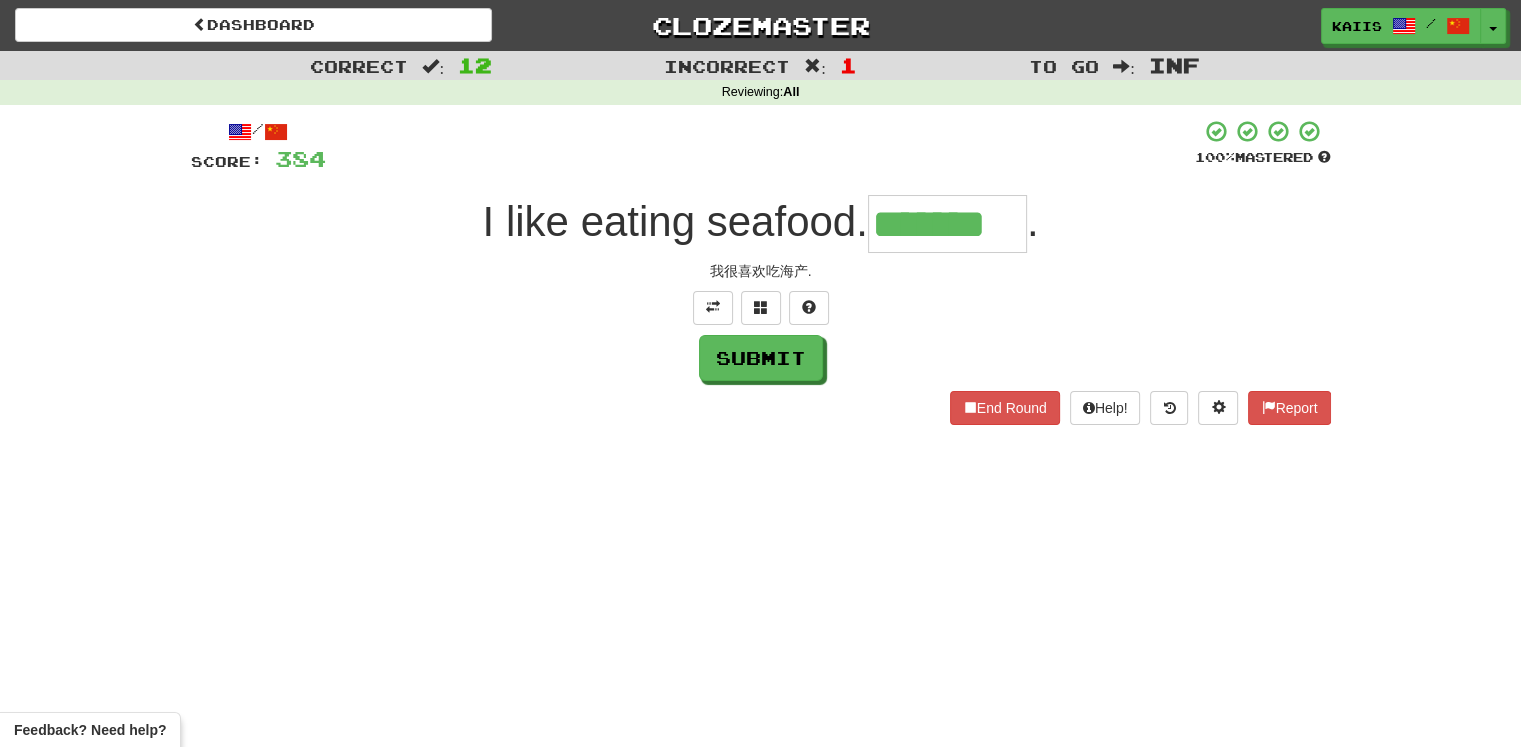 type on "*******" 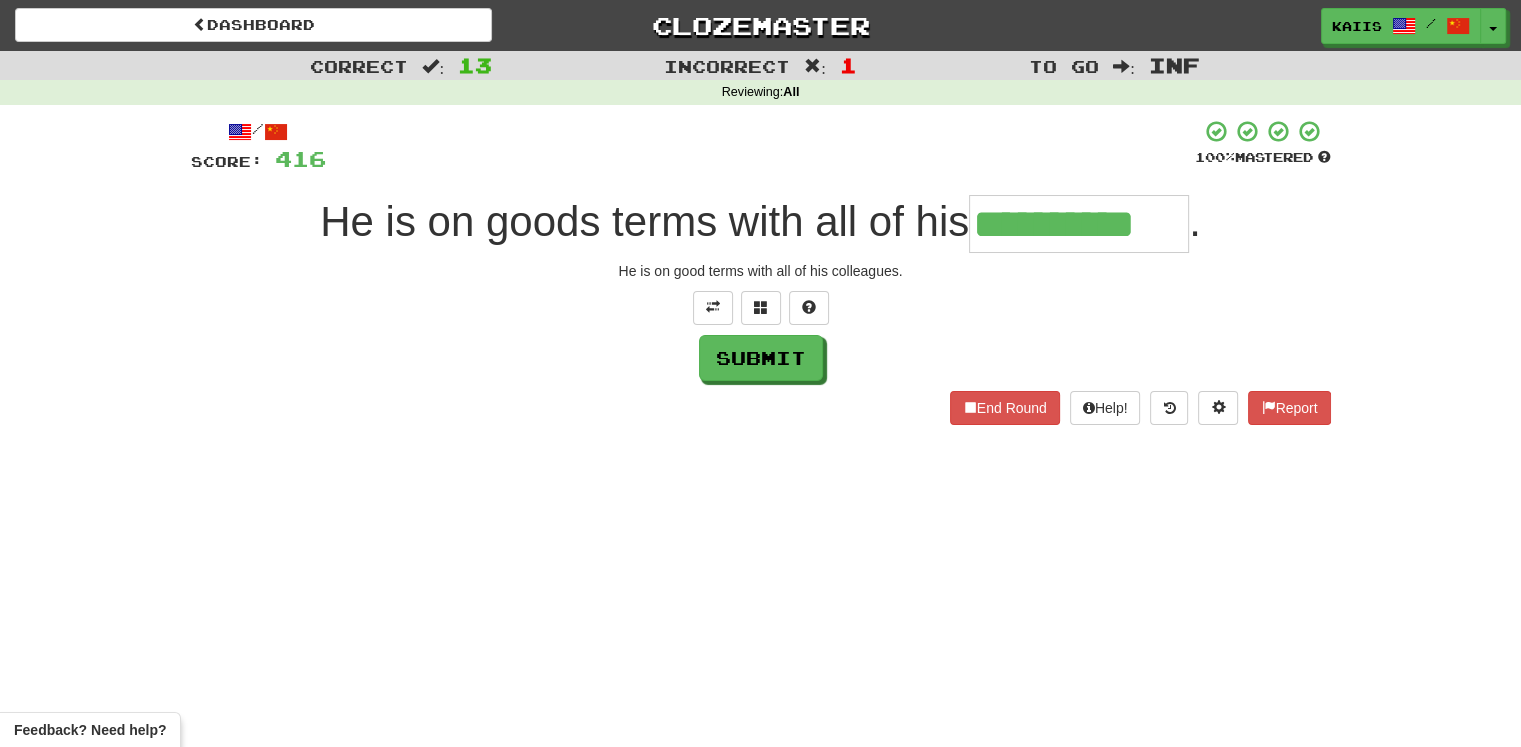 type on "**********" 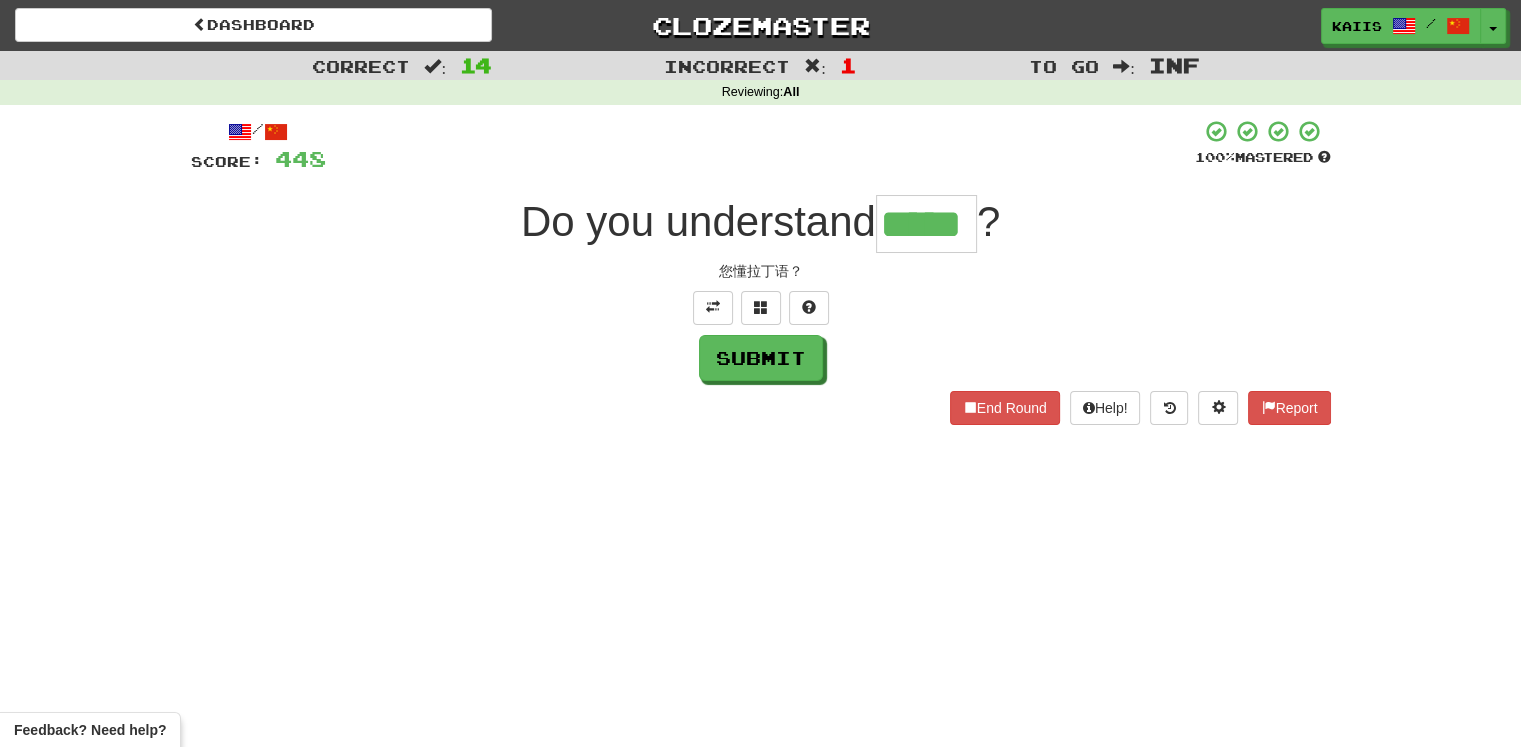 type on "*****" 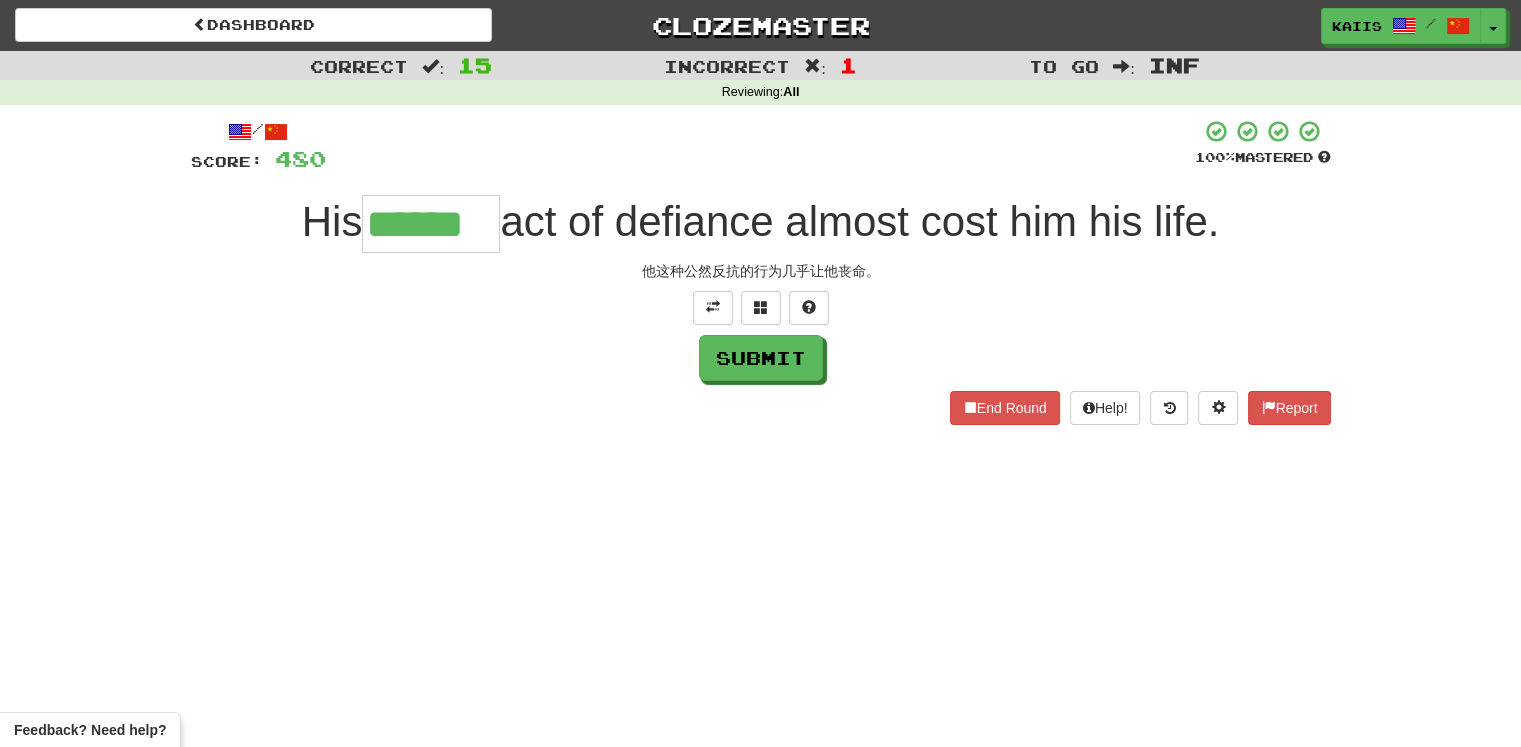type on "******" 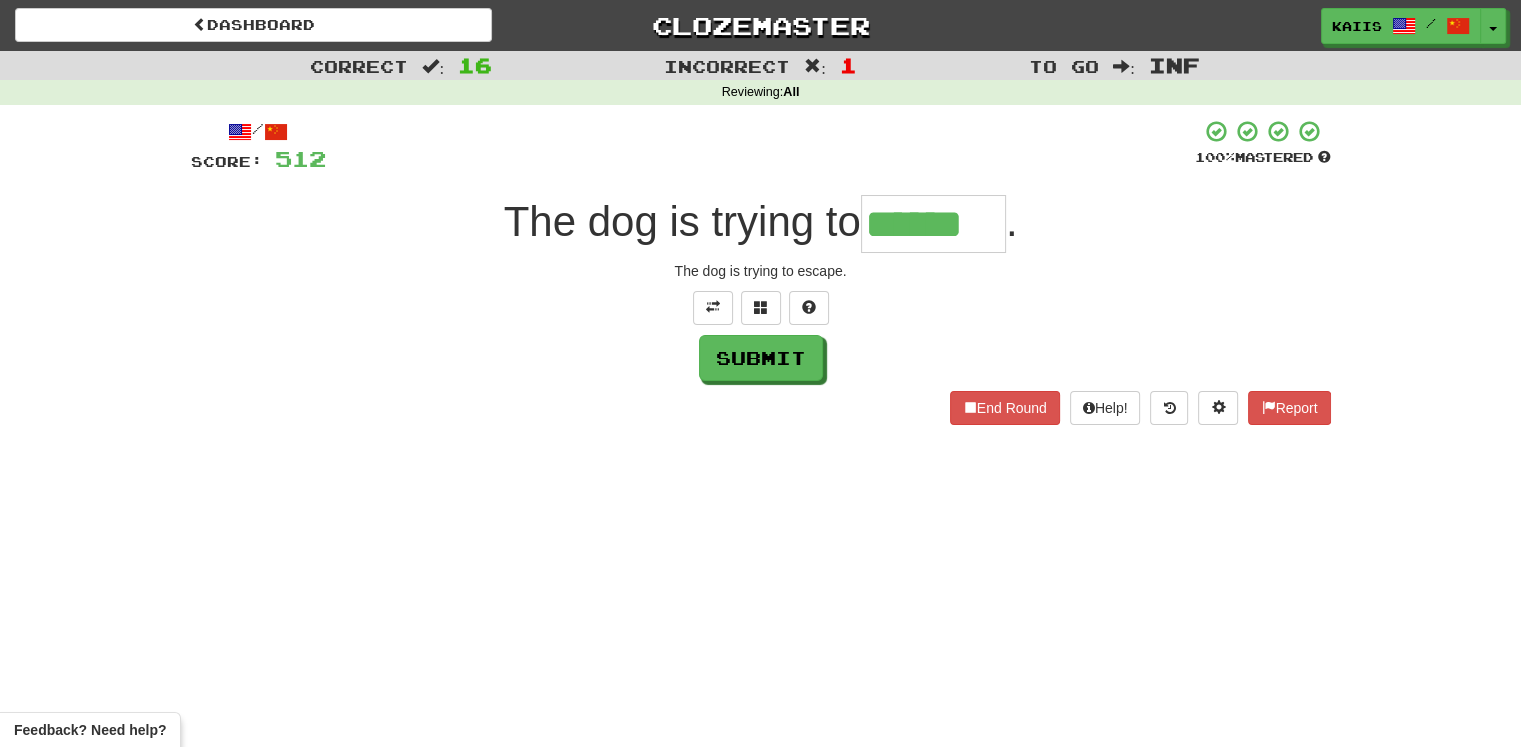 type on "******" 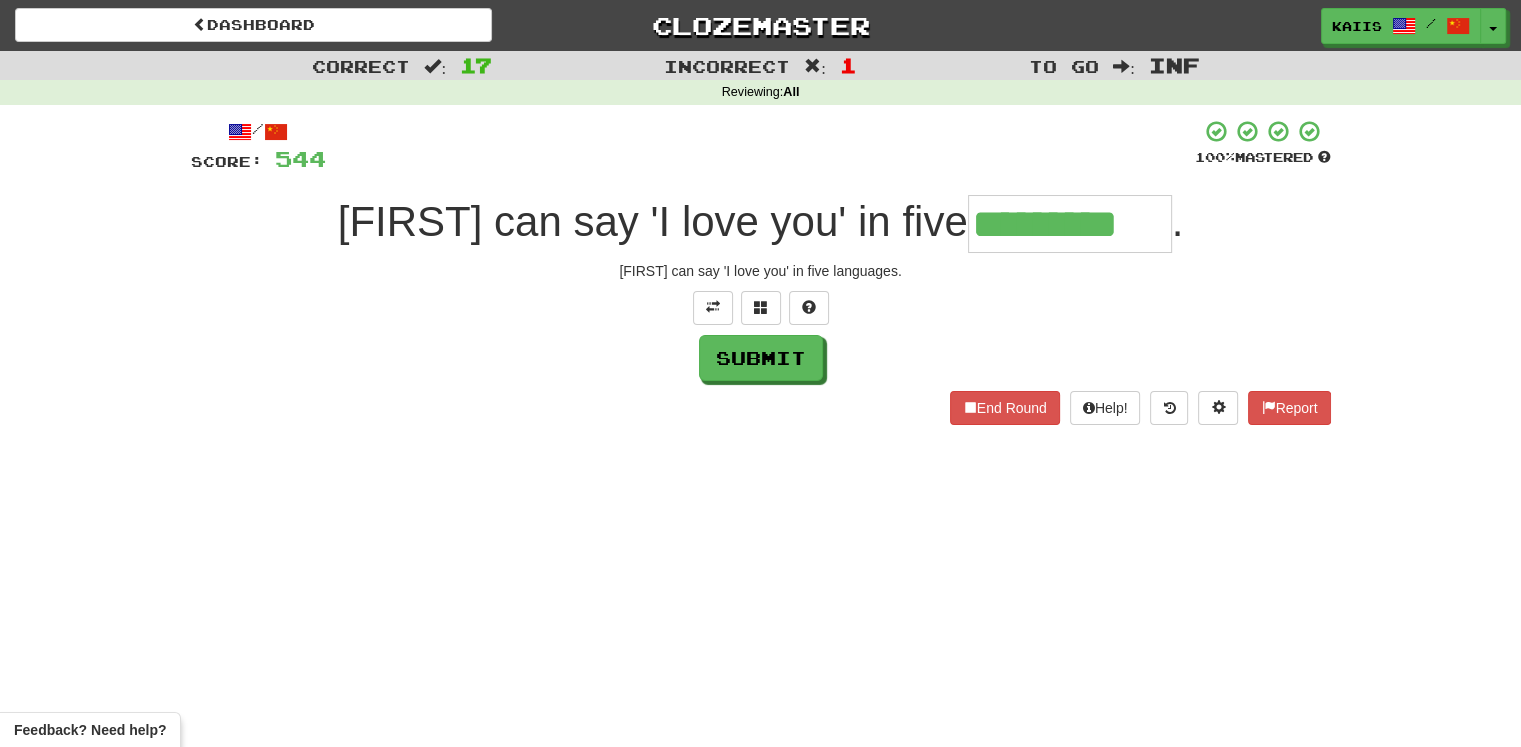 type on "*********" 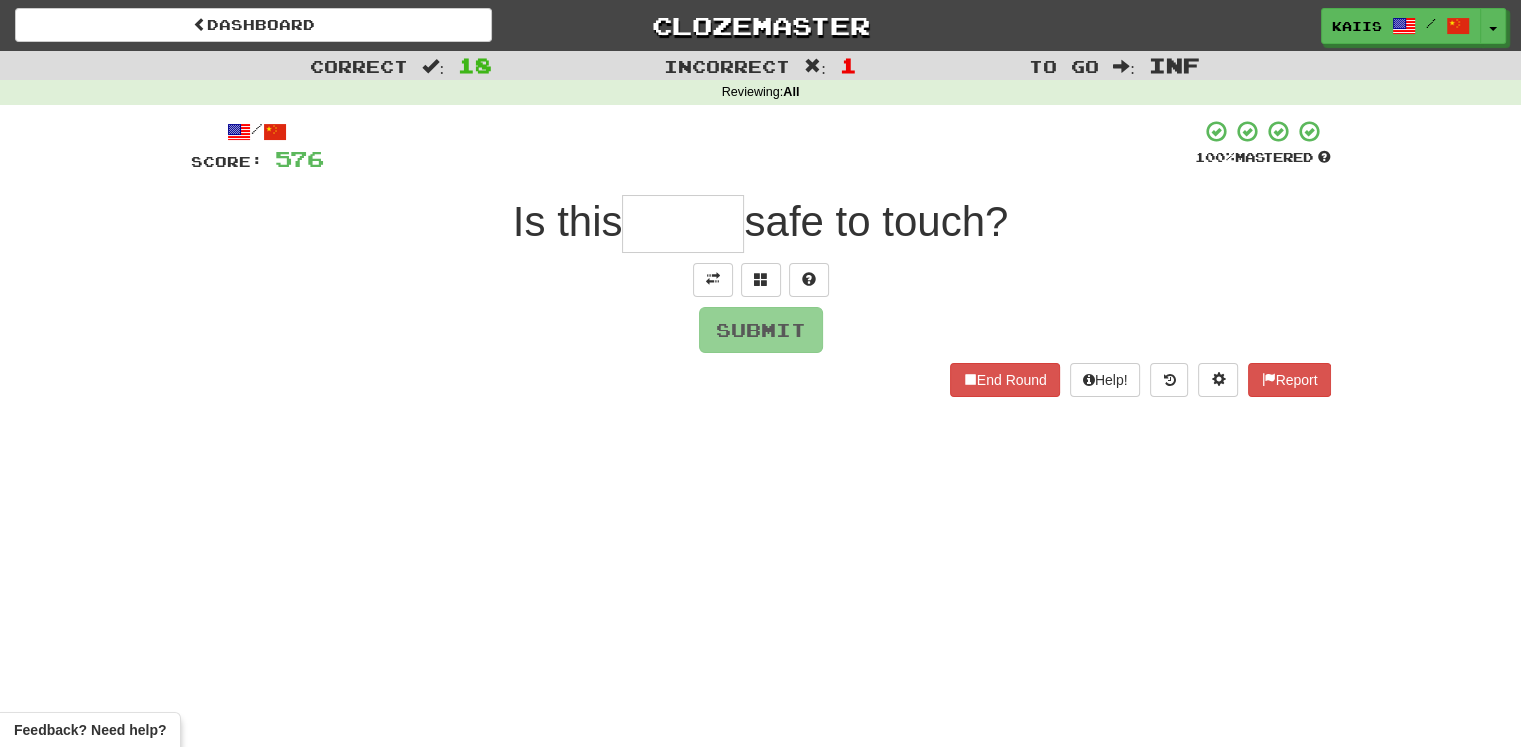 click at bounding box center [683, 224] 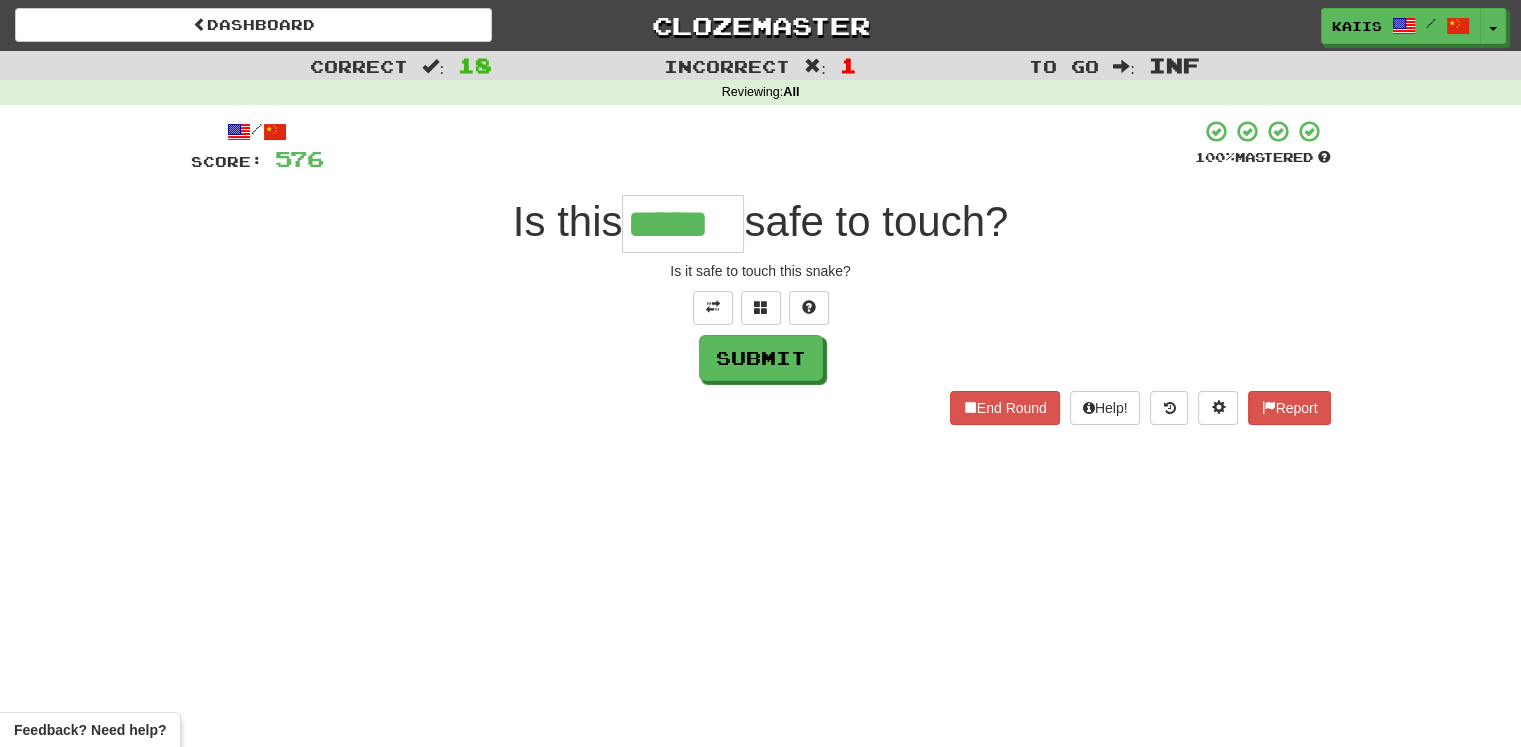 type on "*****" 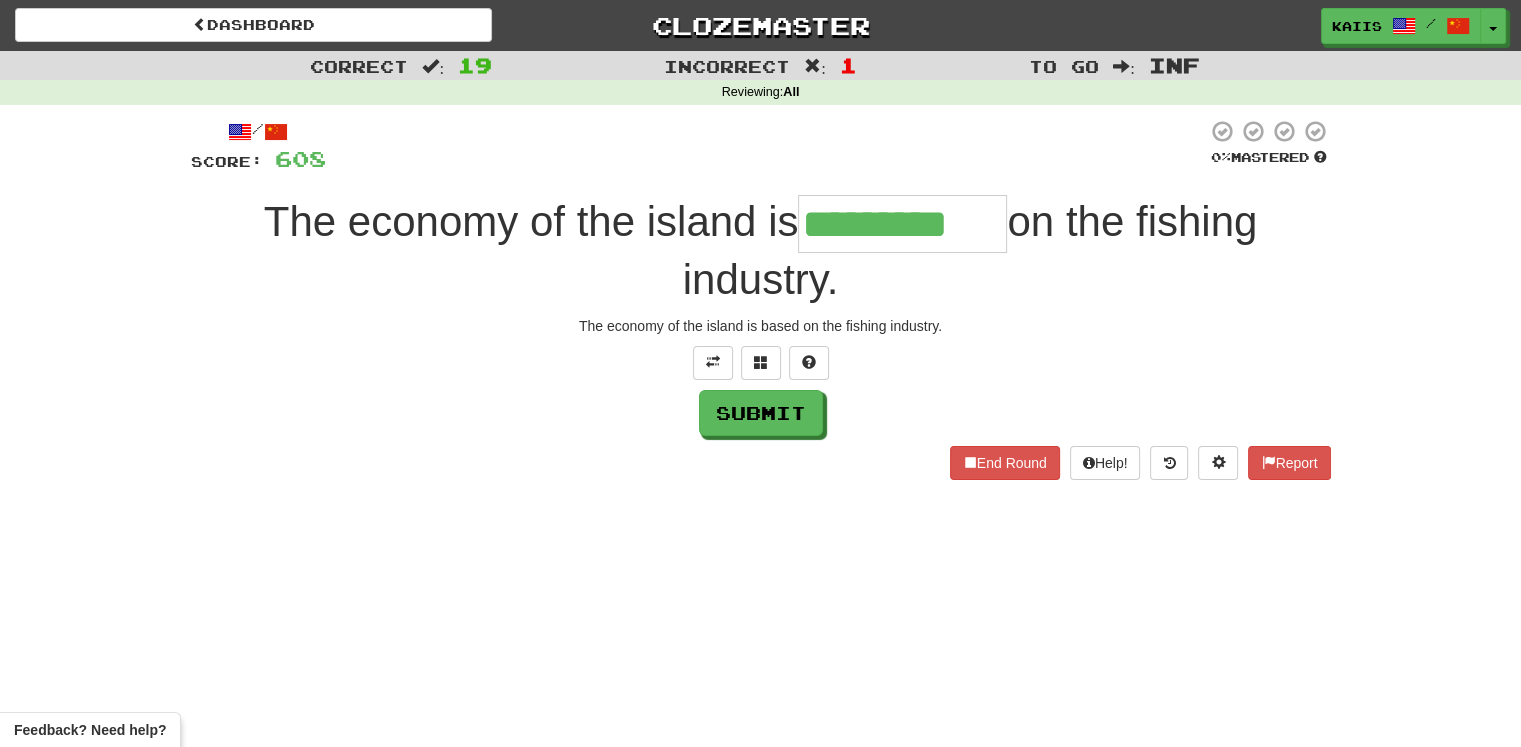 type on "*********" 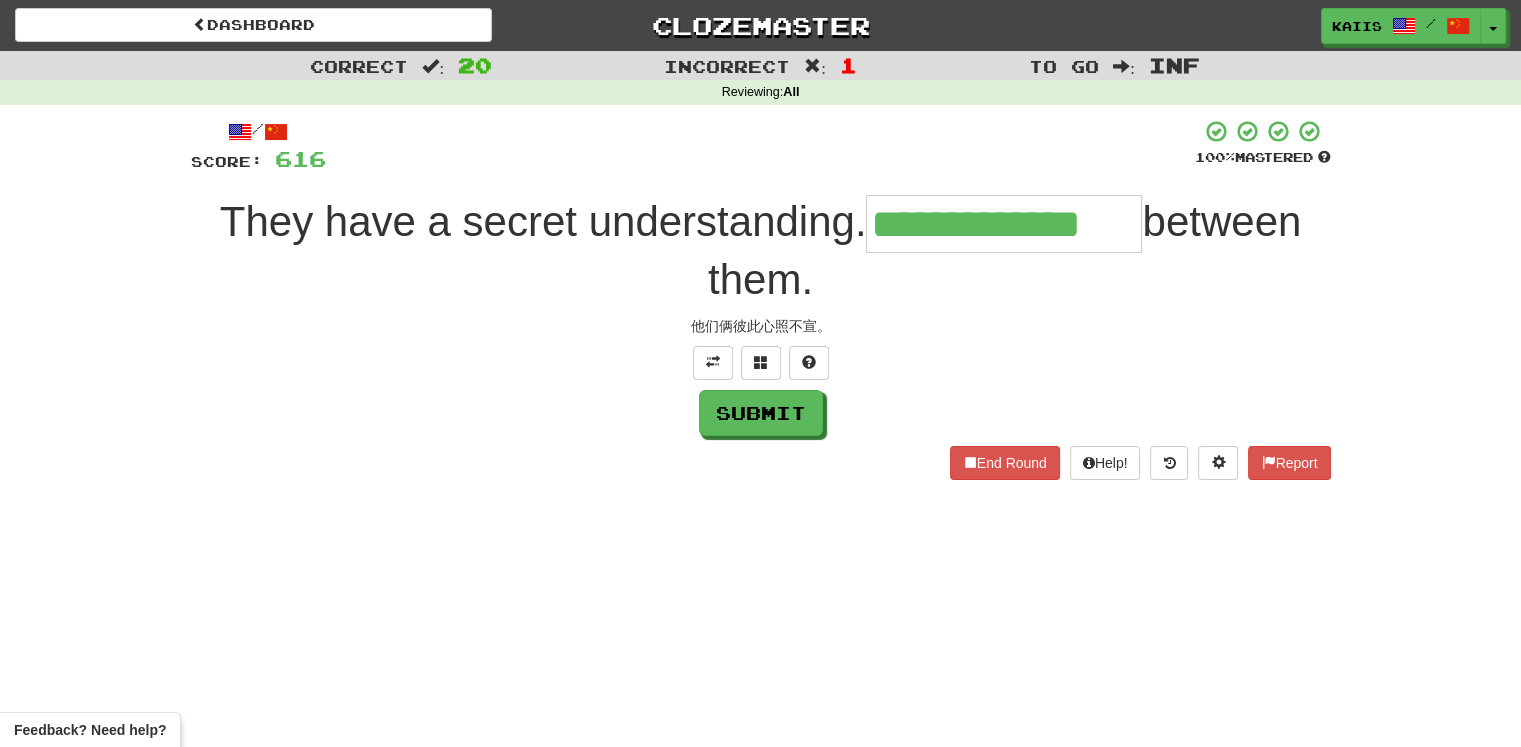 type on "**********" 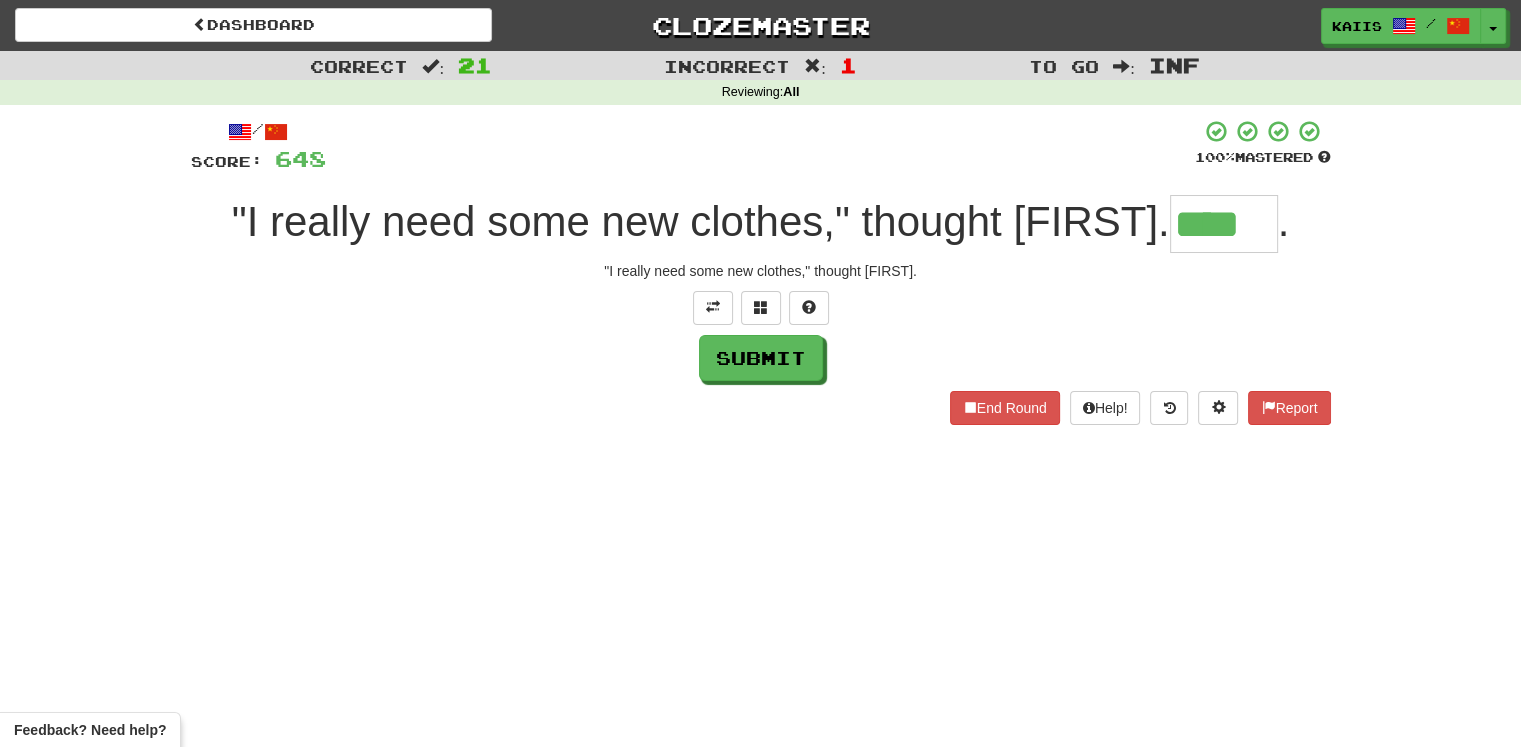 type on "****" 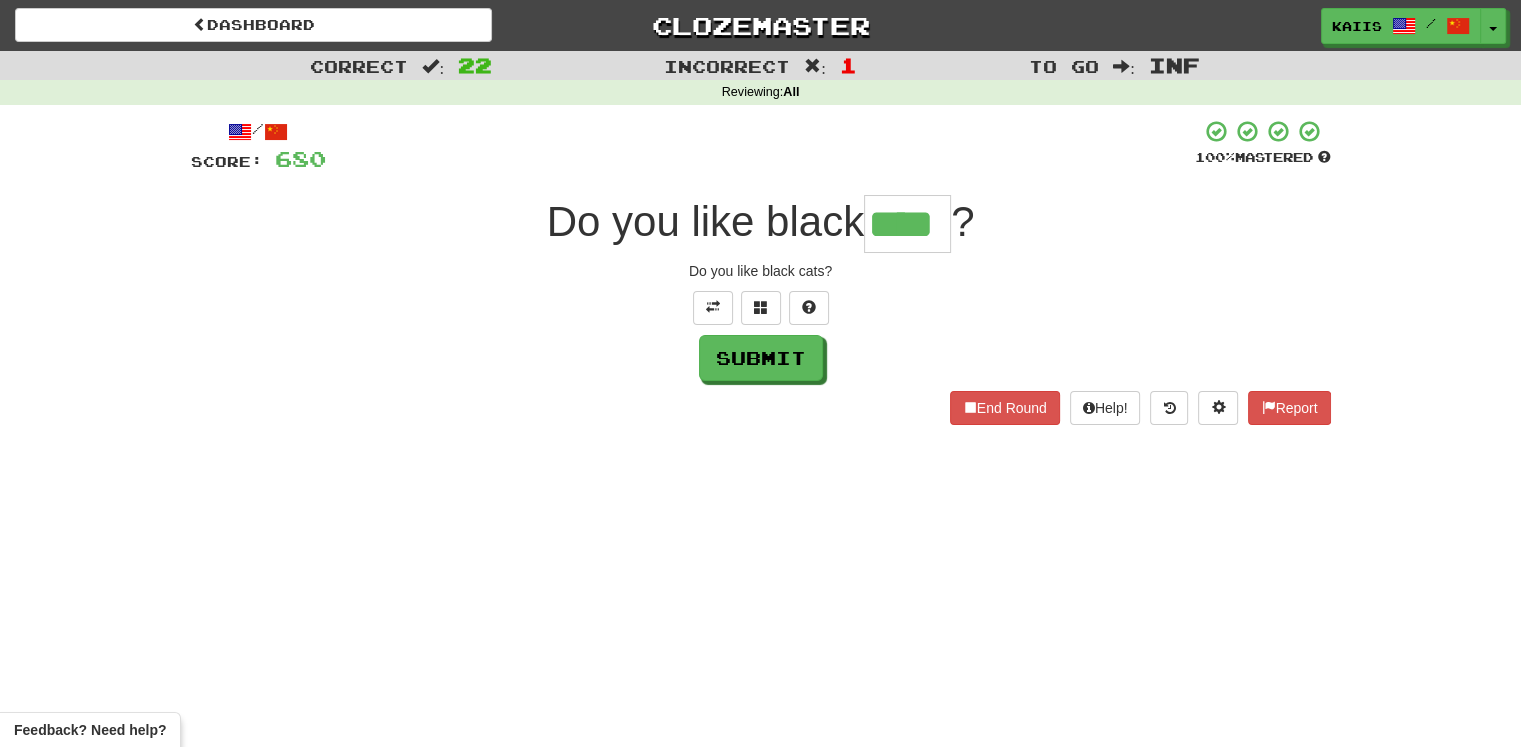 type on "****" 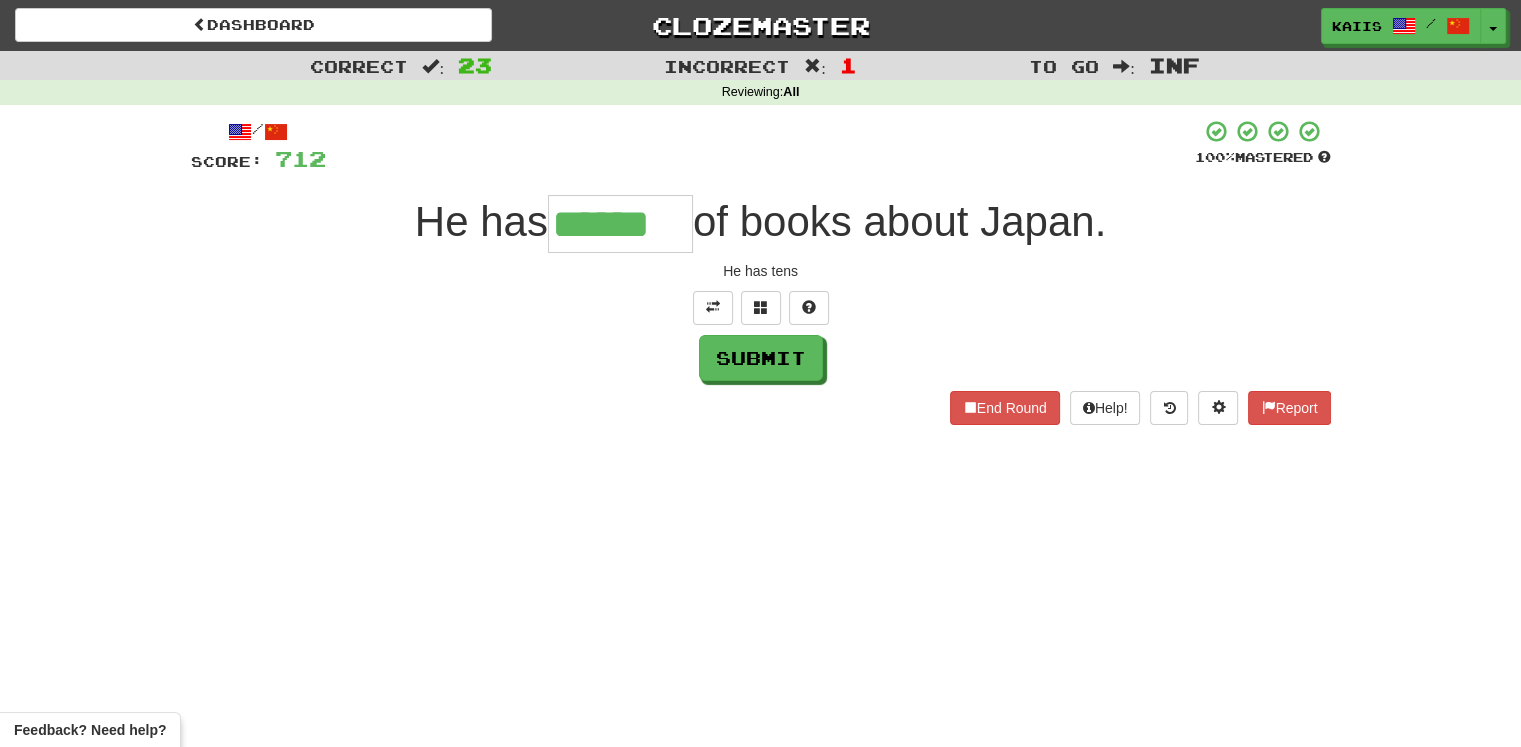 type on "******" 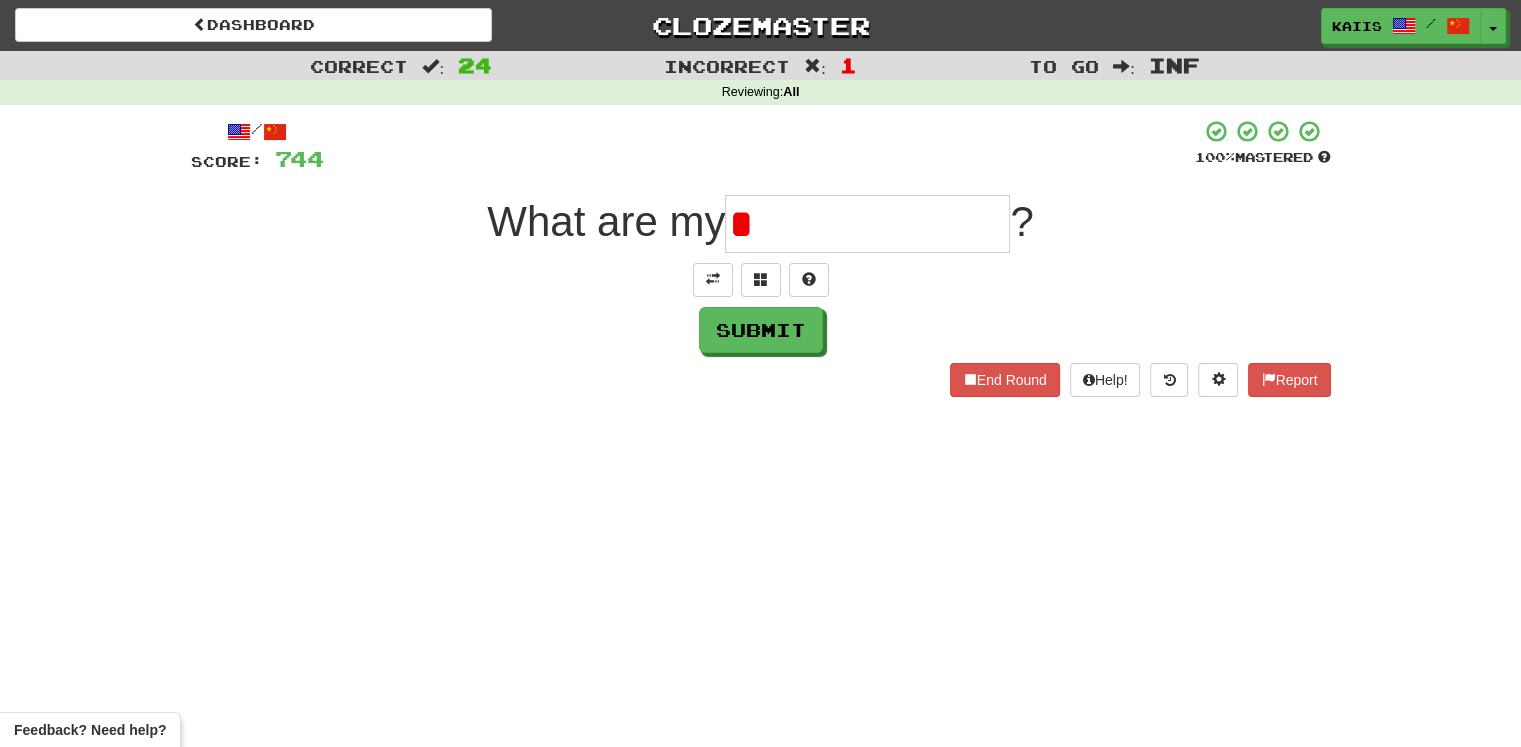 type on "*" 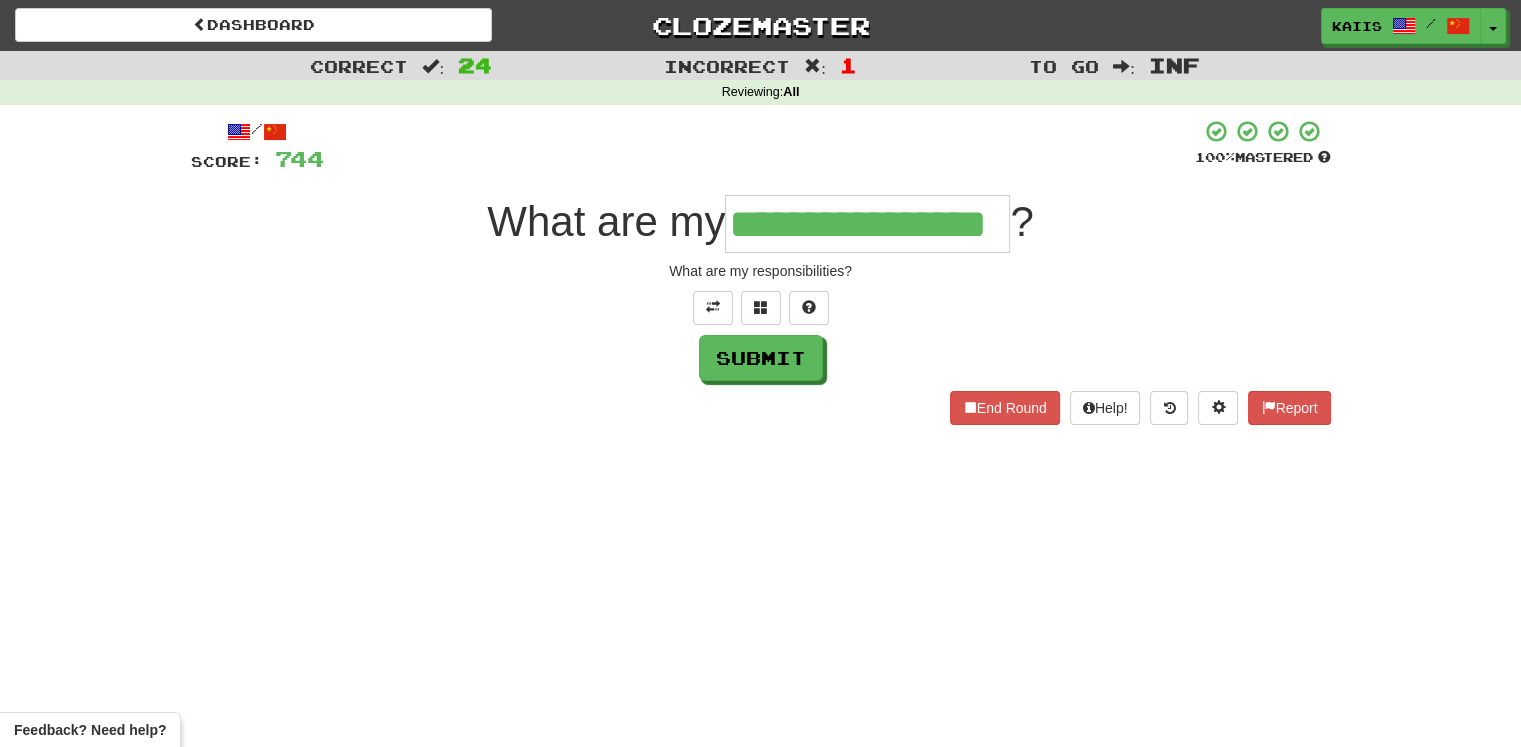 type on "**********" 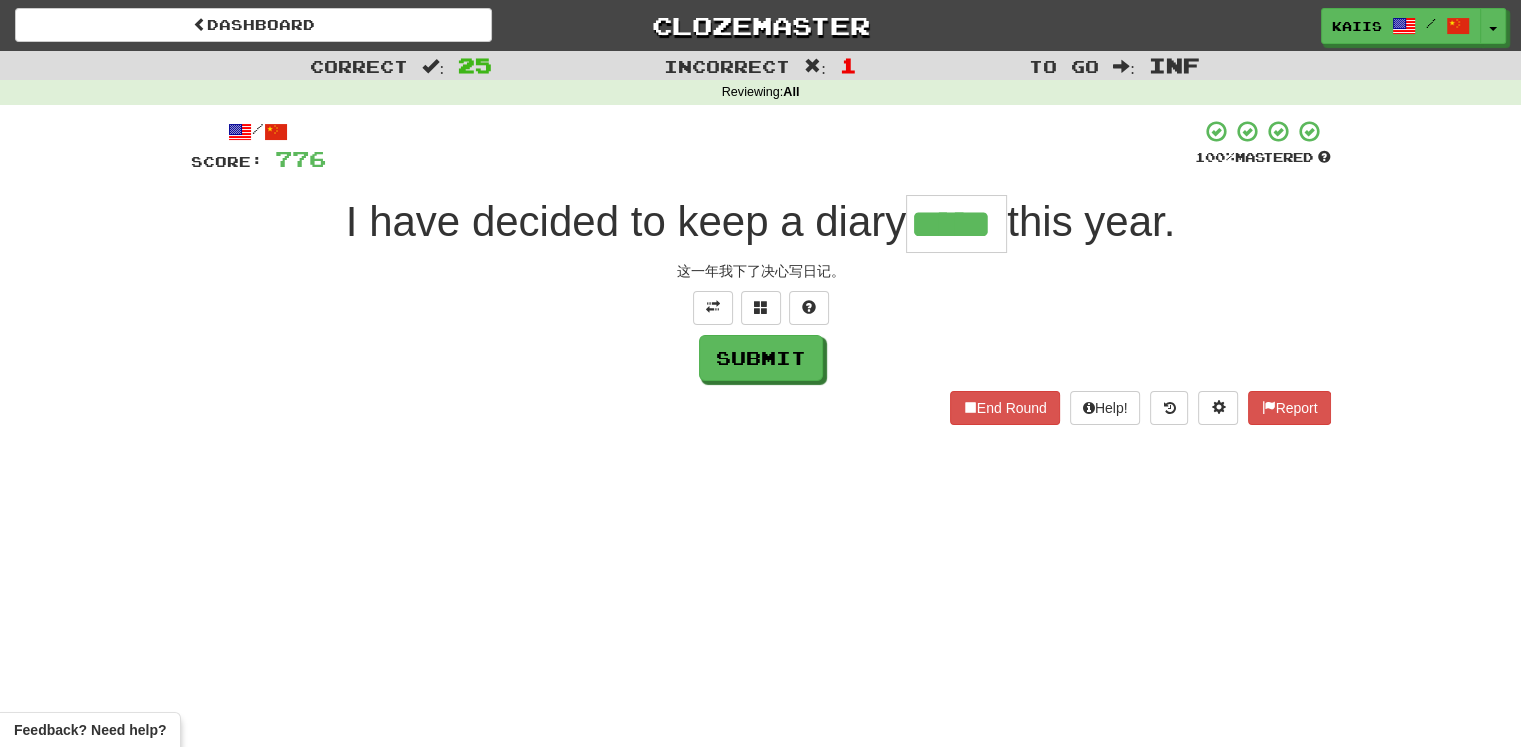 type on "*****" 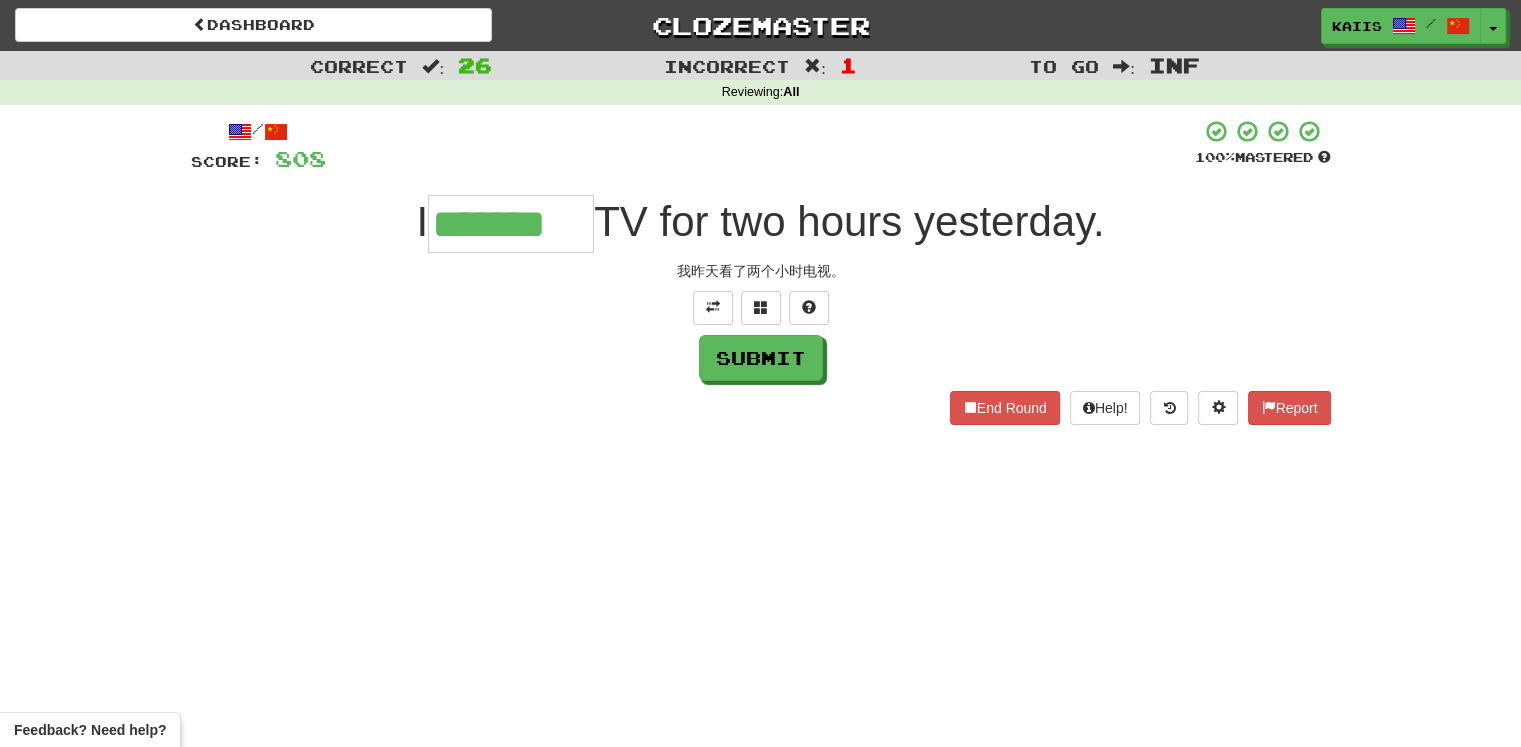 type on "*******" 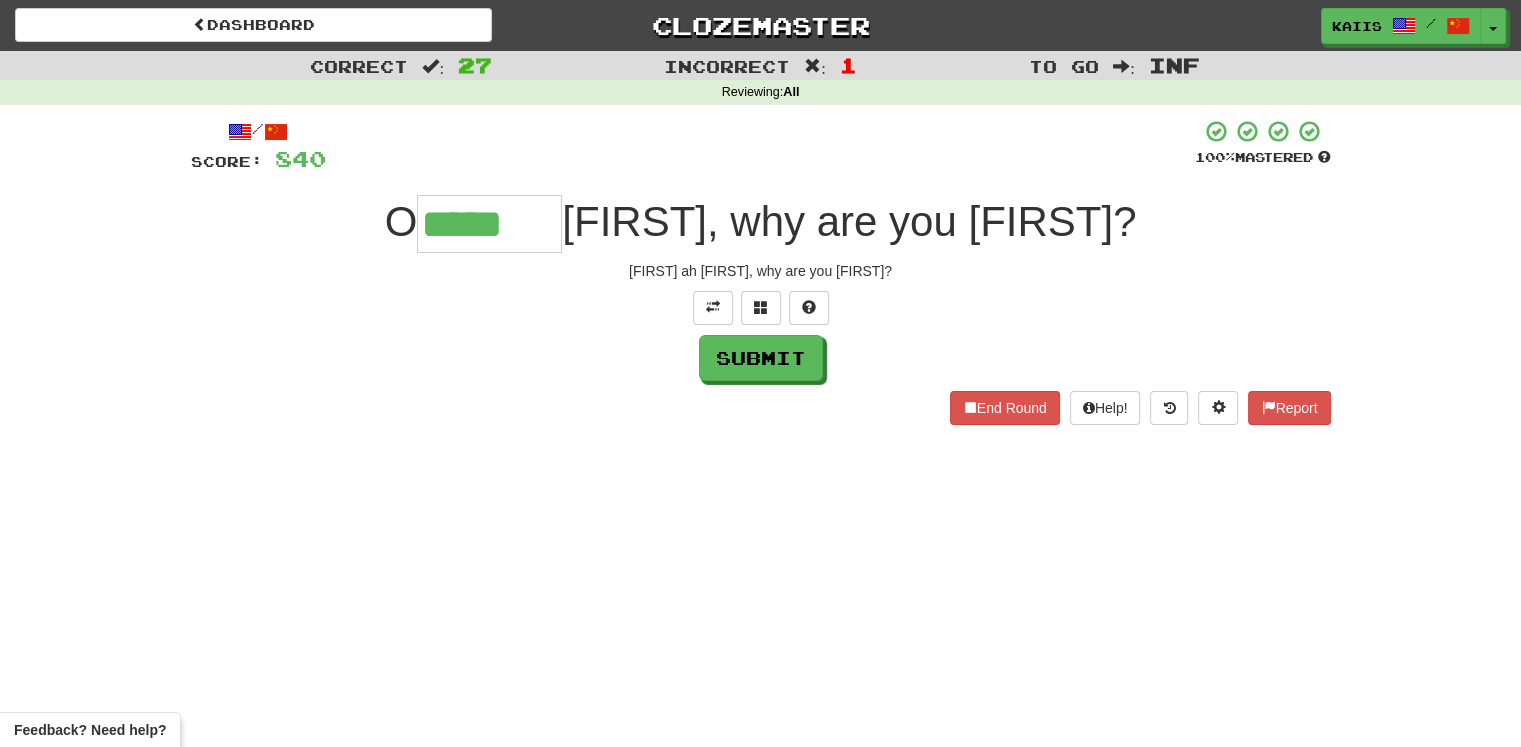 type on "*****" 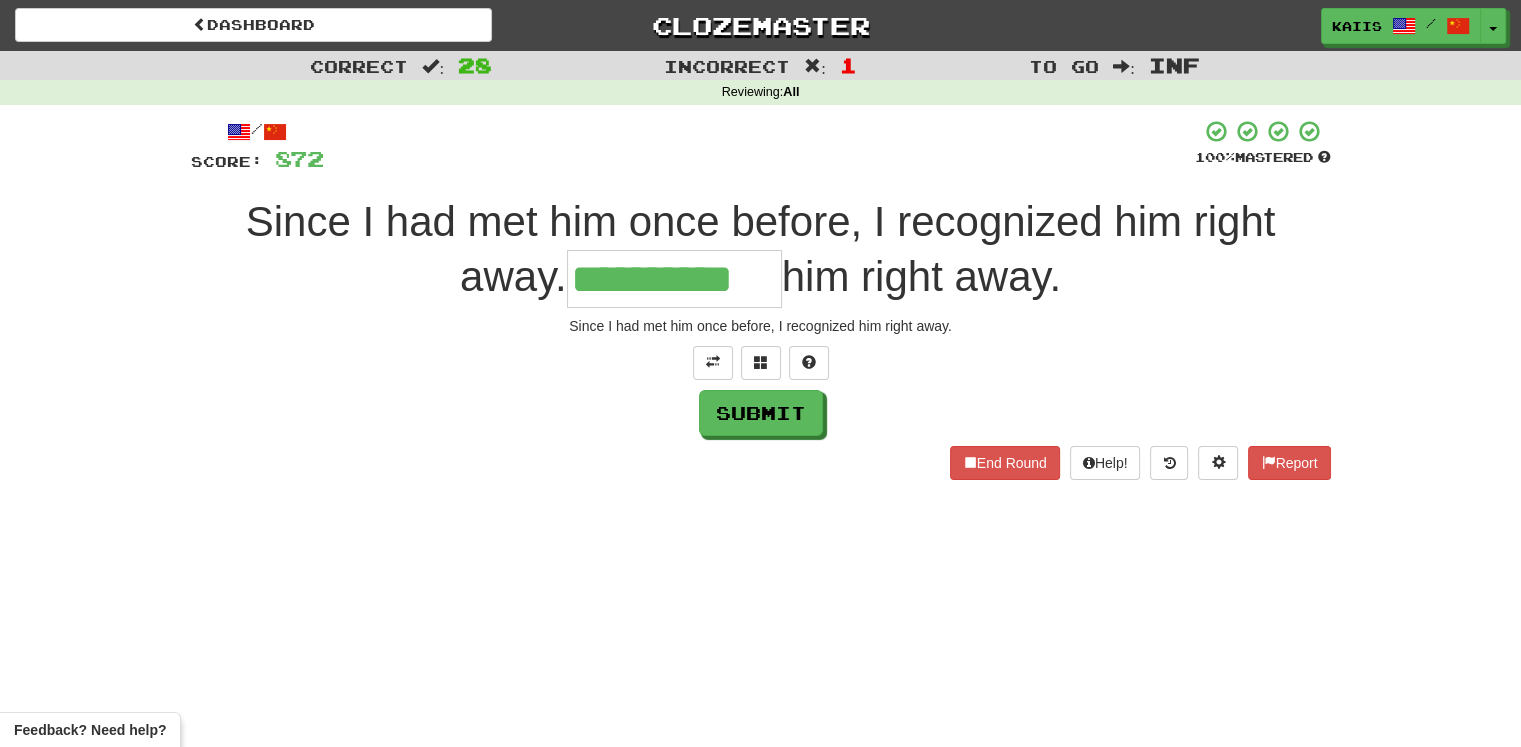 type on "**********" 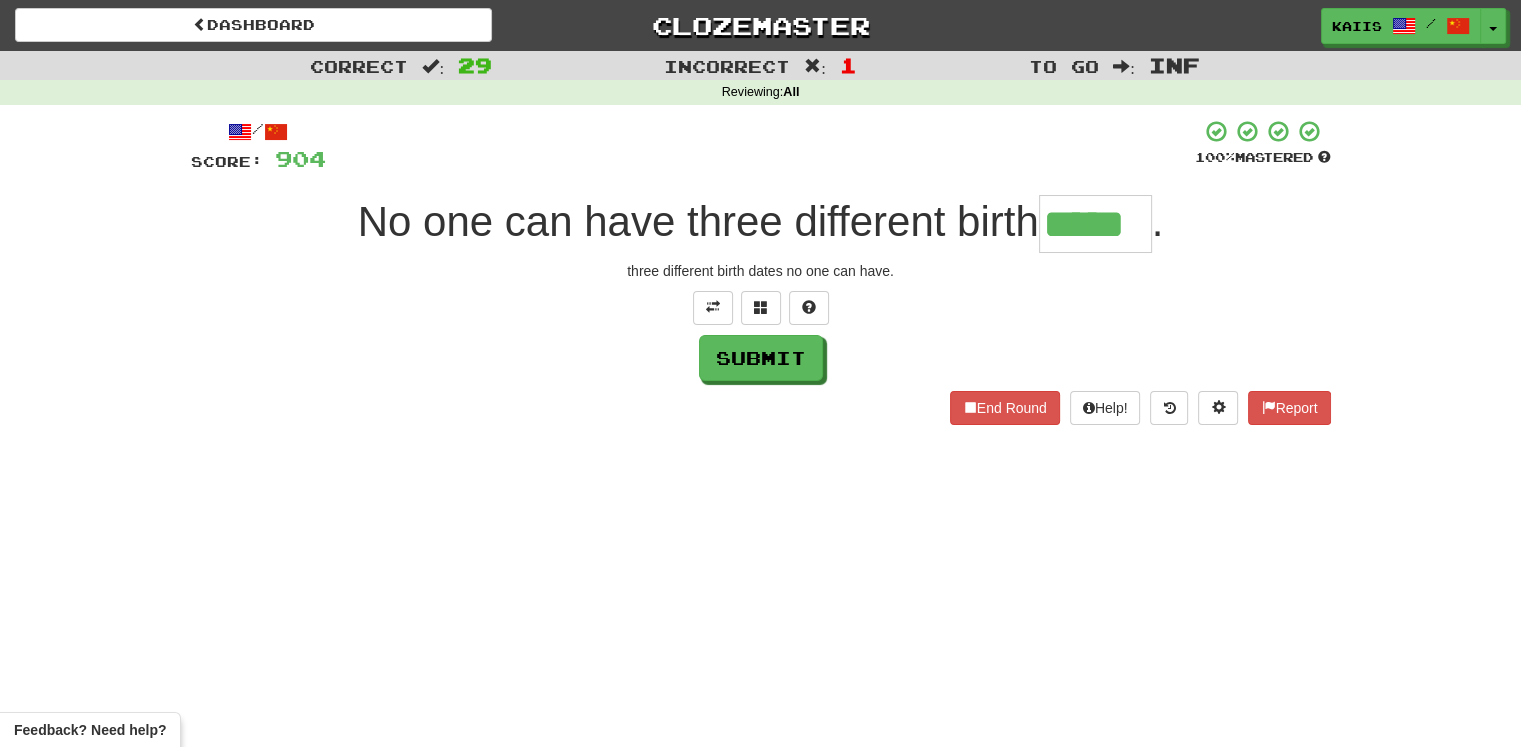 type on "*****" 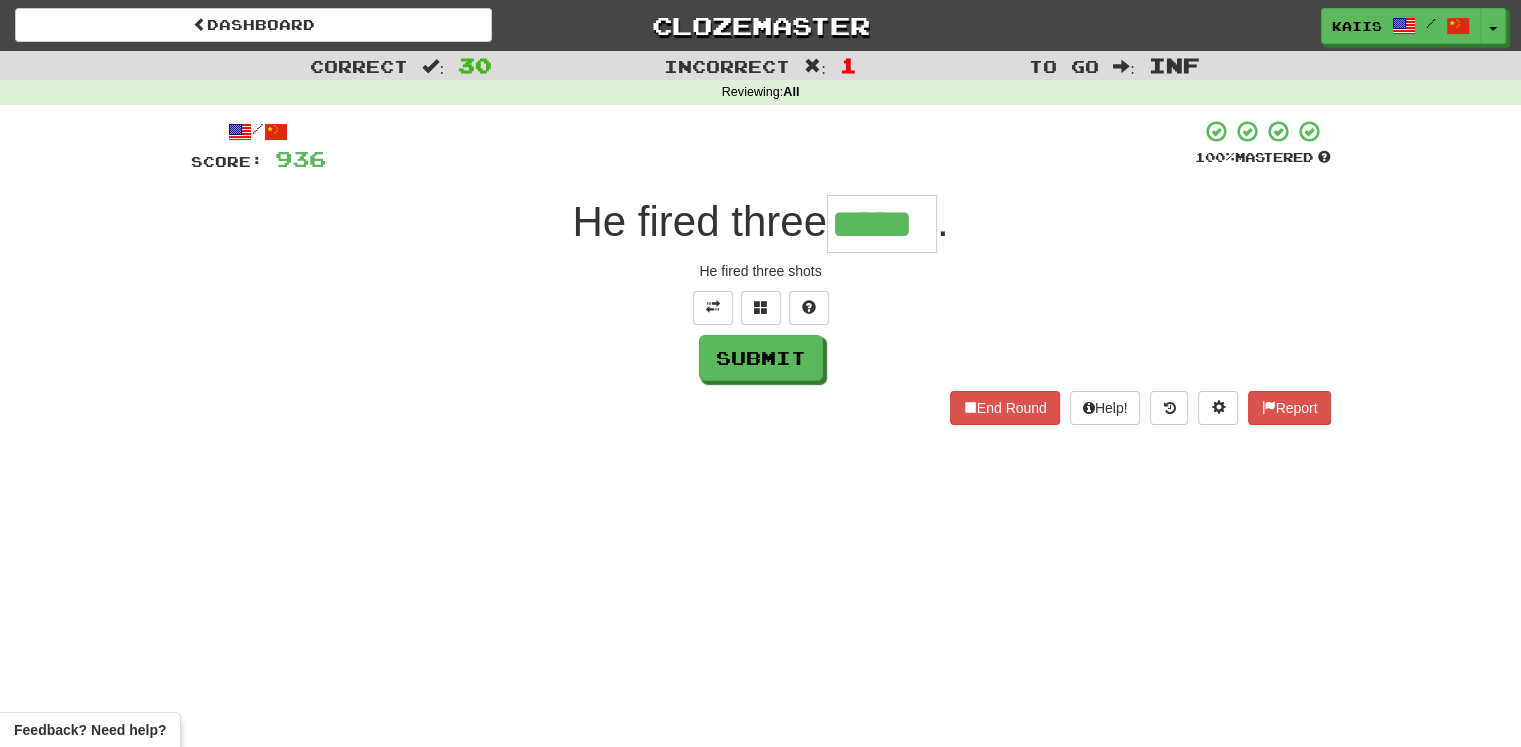 type on "*****" 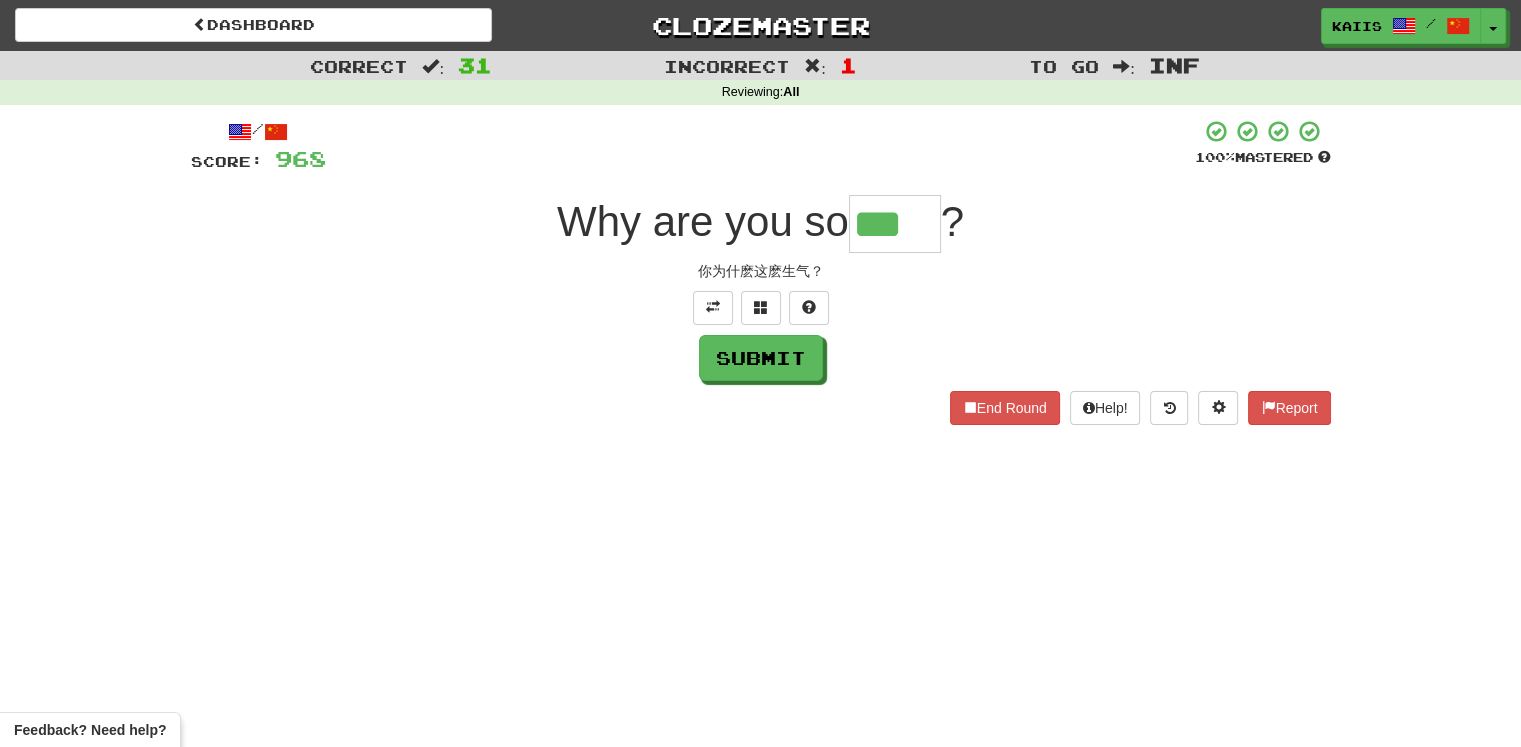 type on "***" 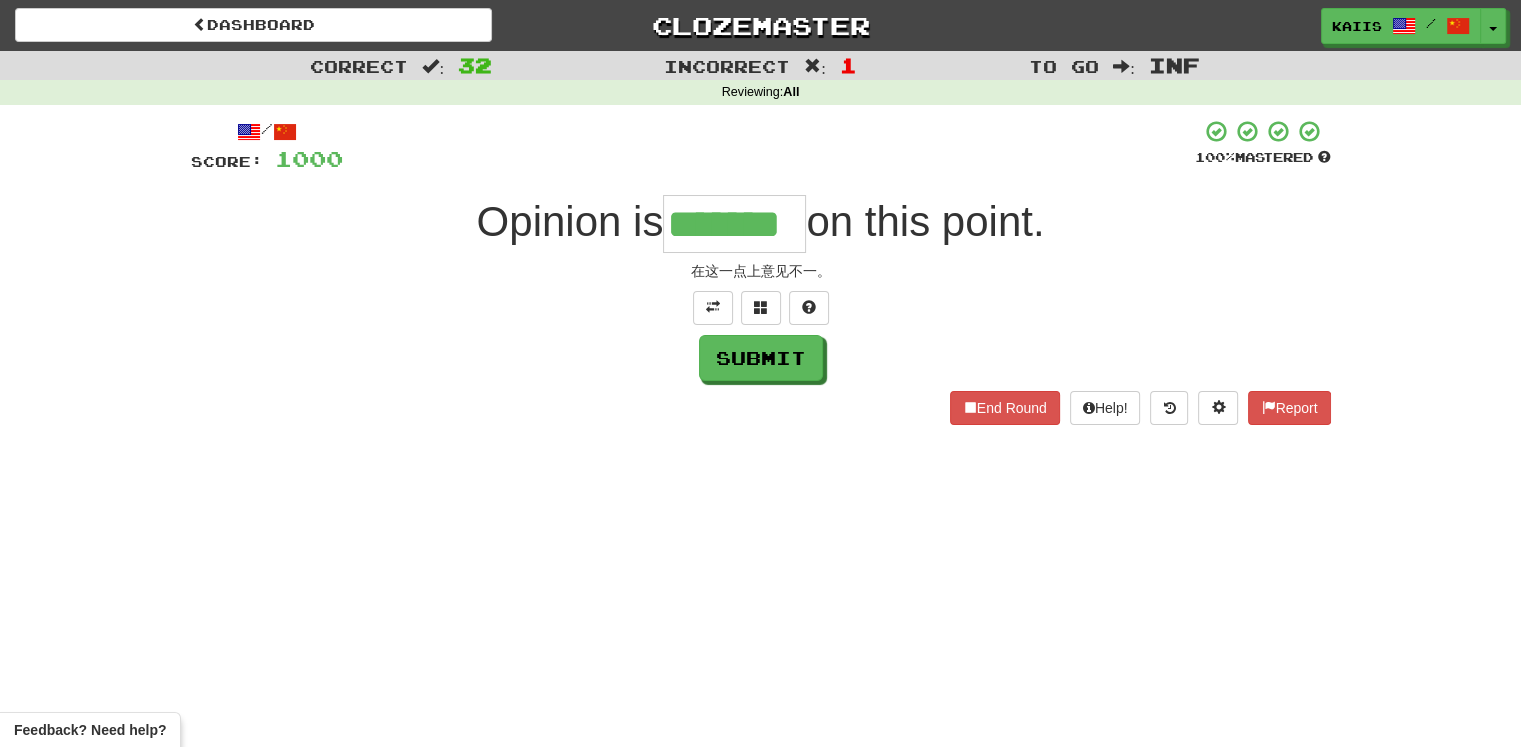 type on "*******" 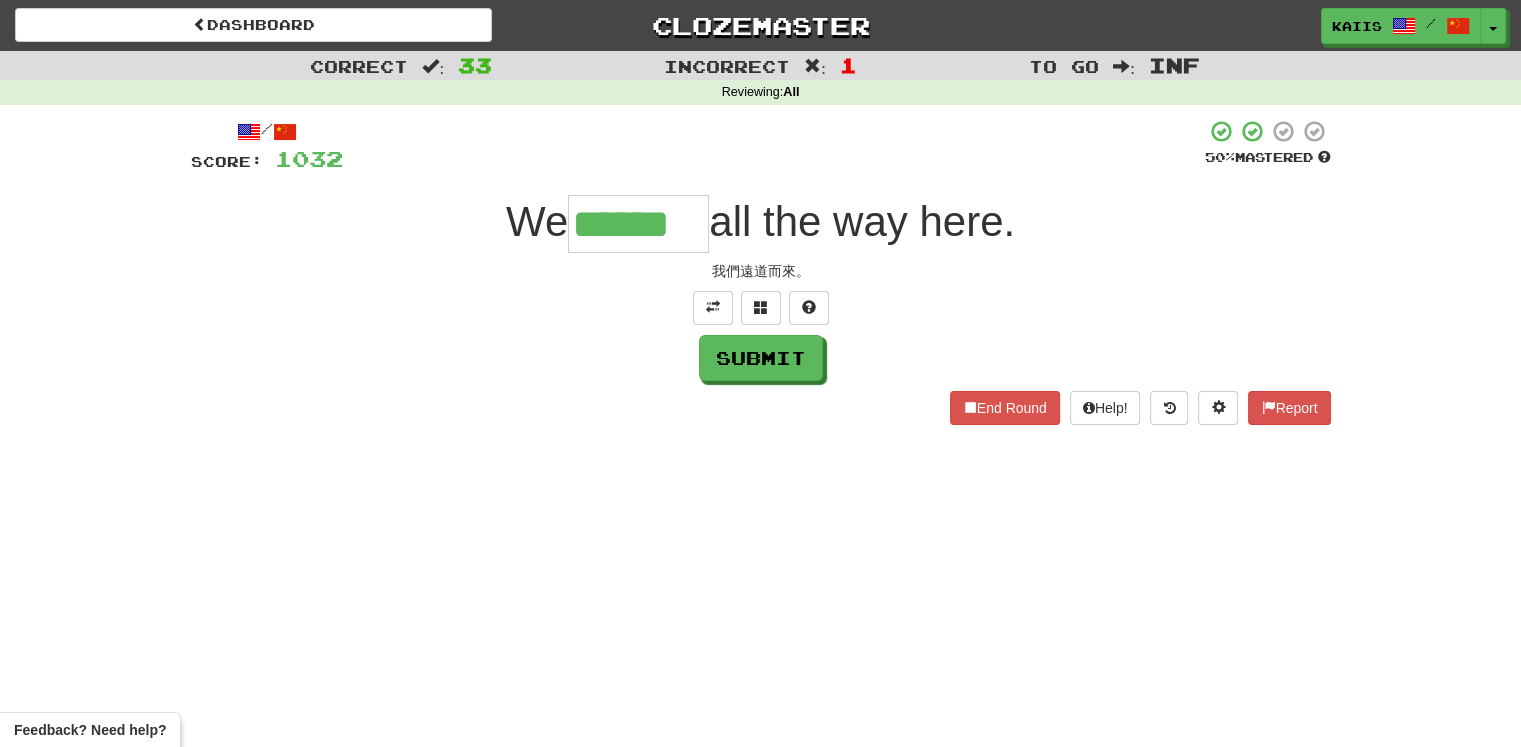 type on "******" 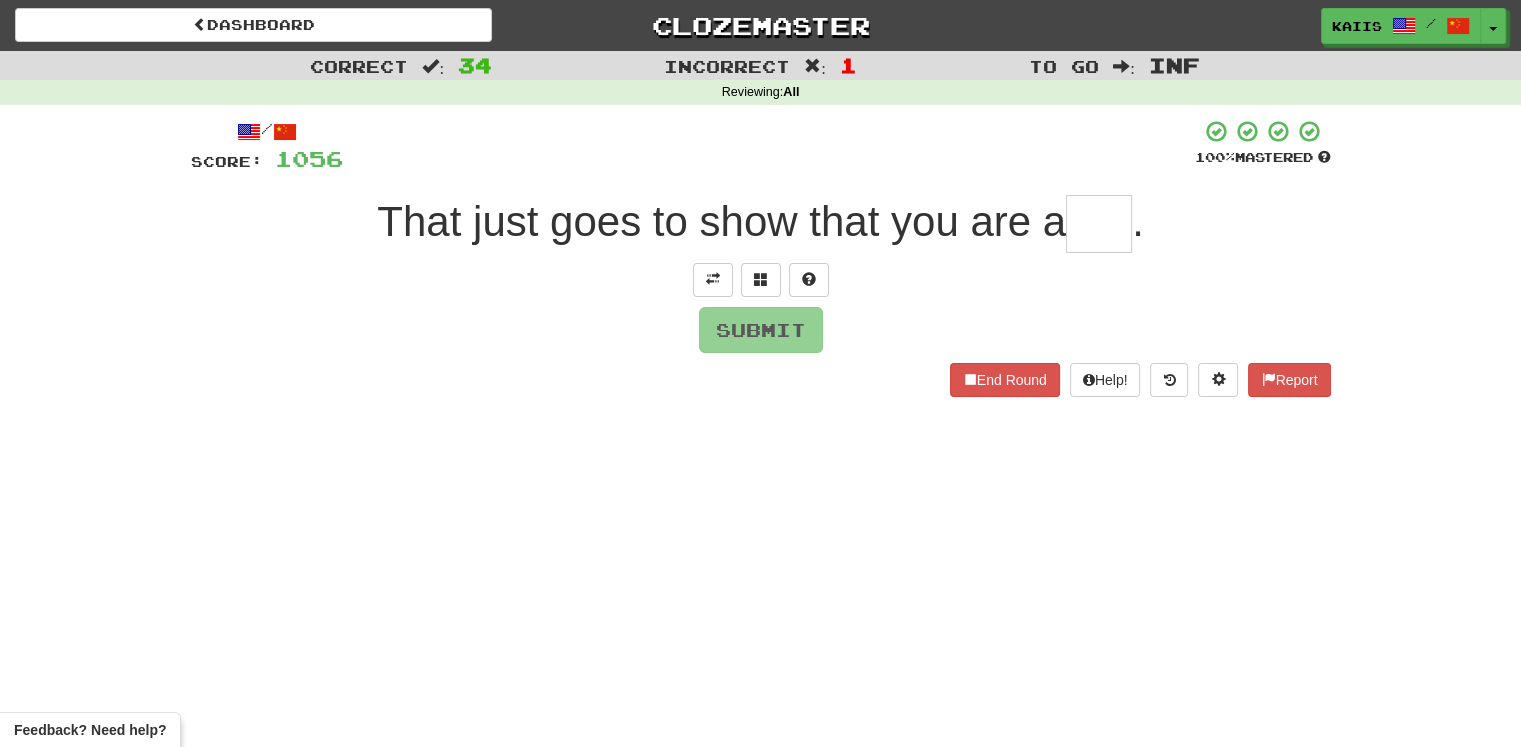 type on "*" 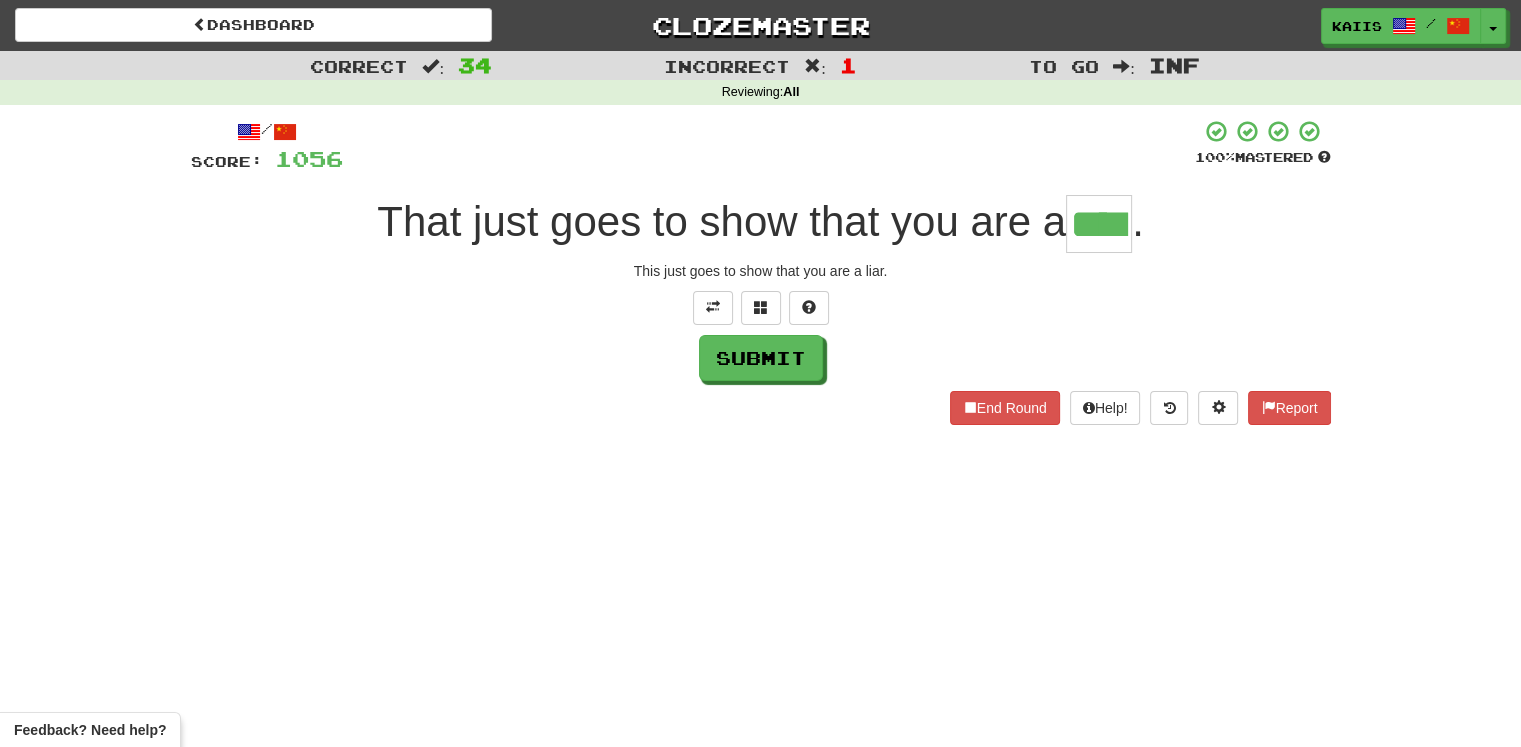 type on "****" 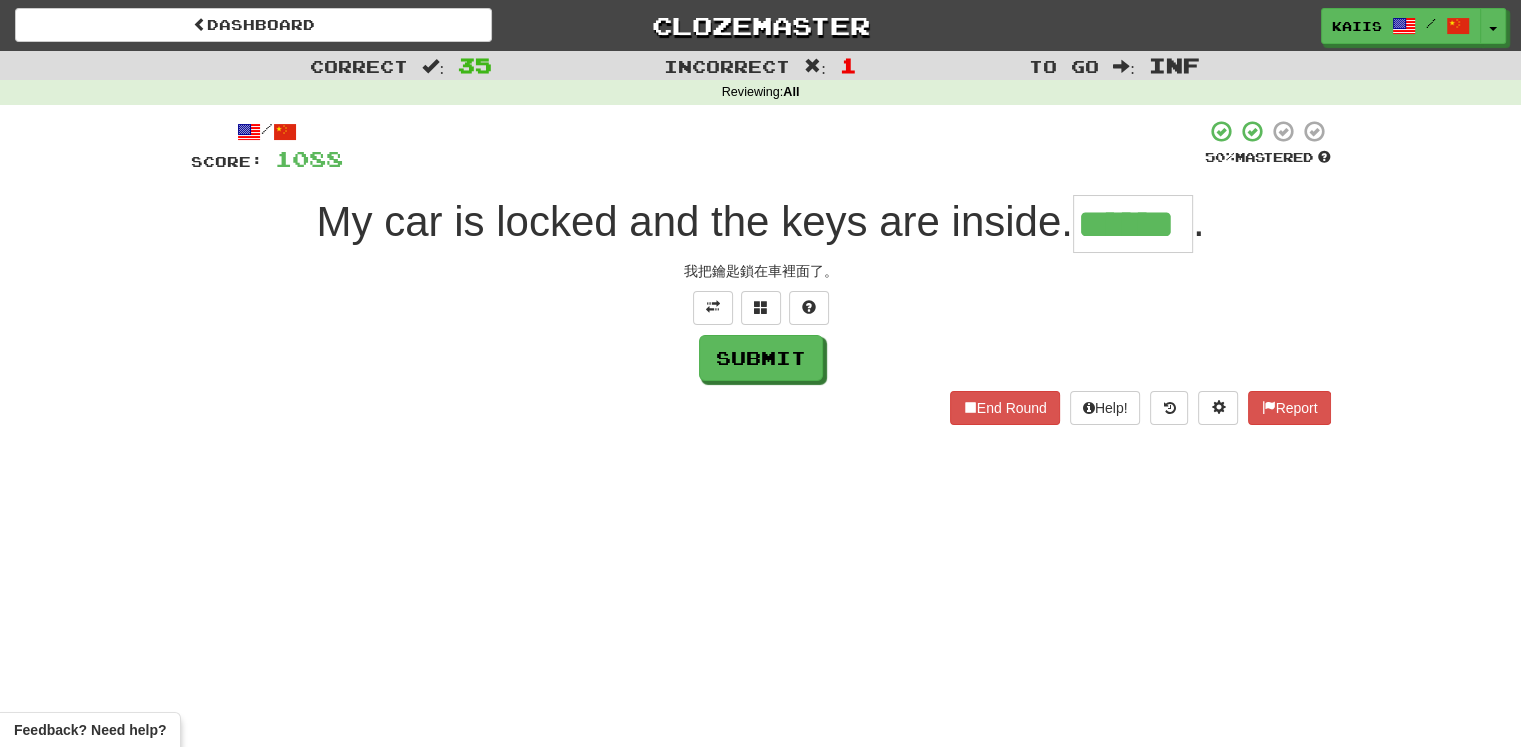 type on "******" 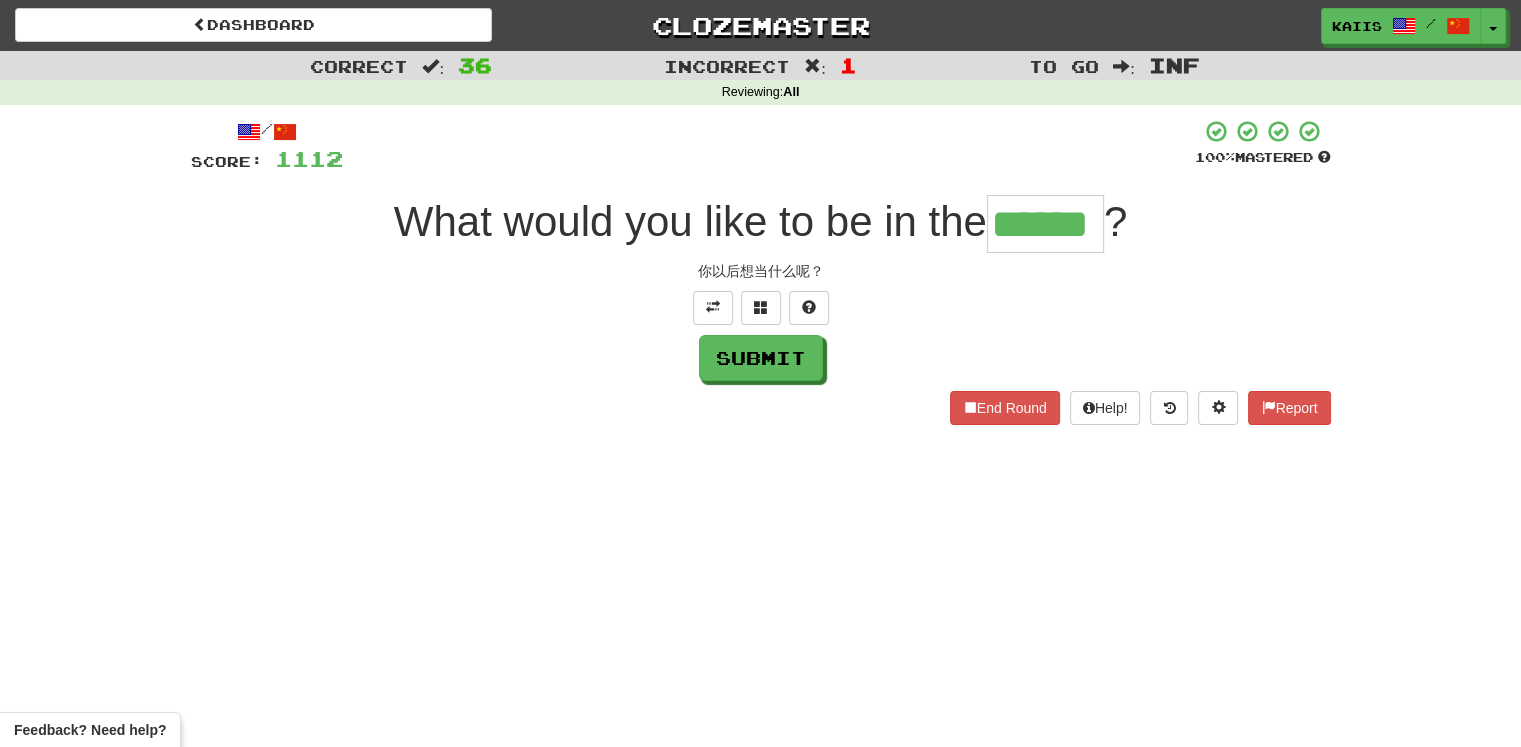 type on "******" 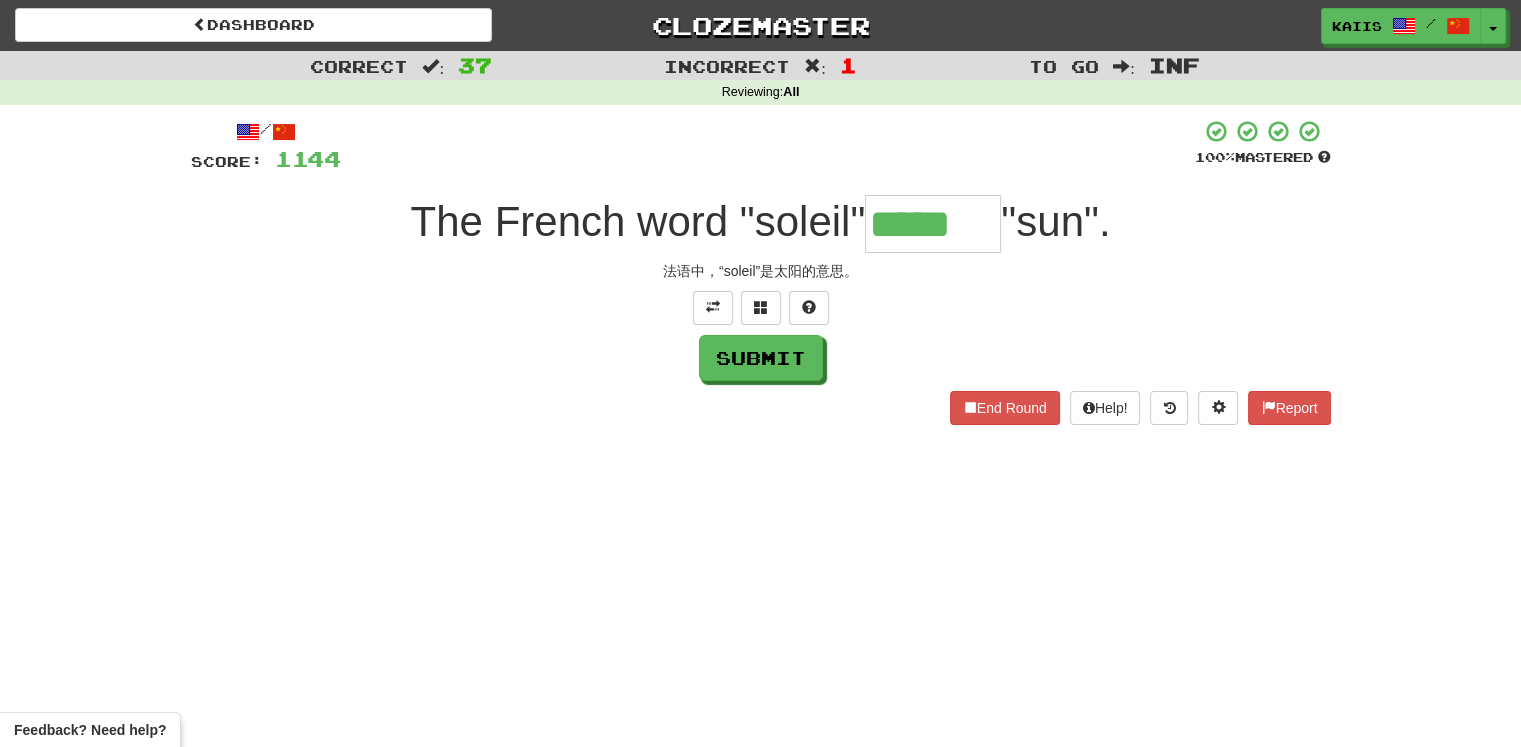 type on "*****" 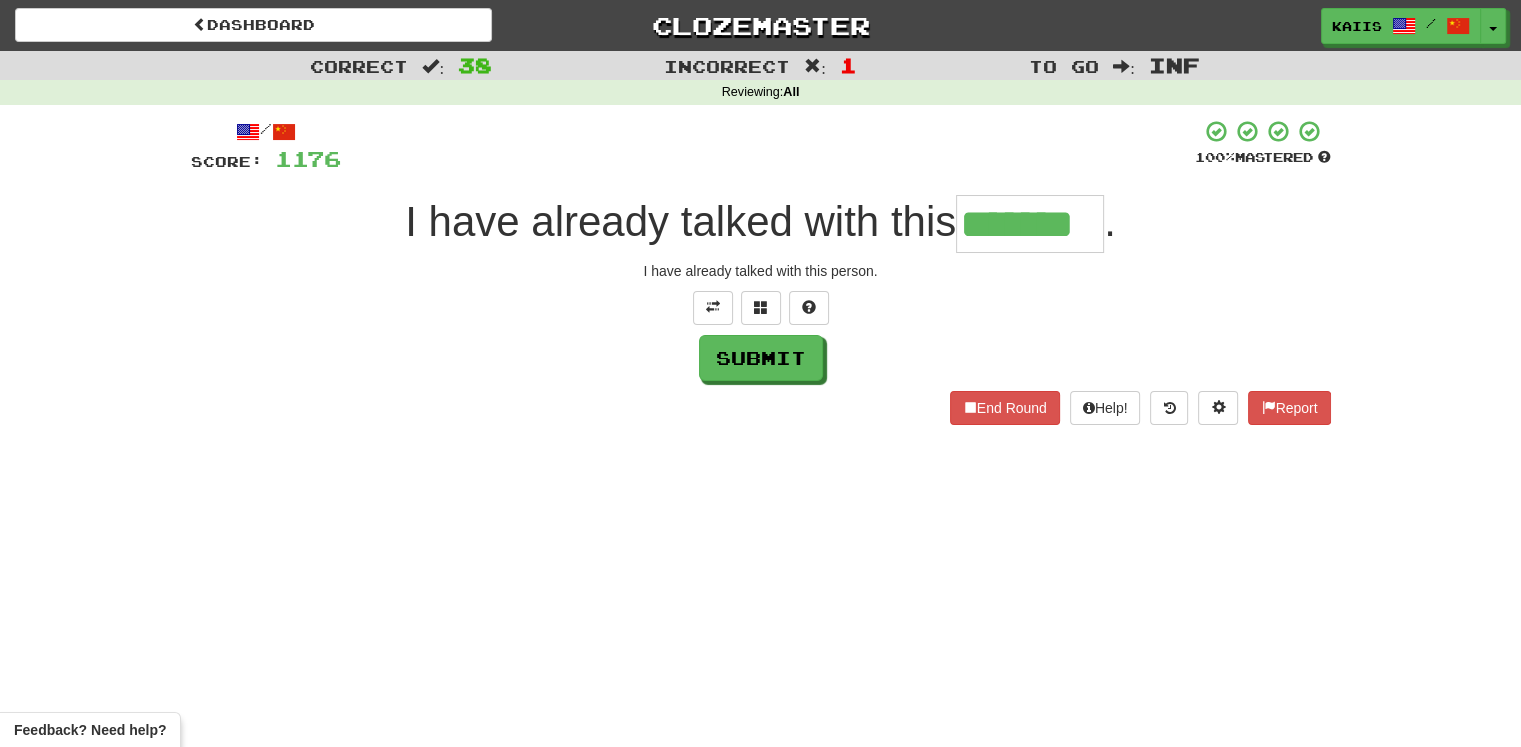 type on "*******" 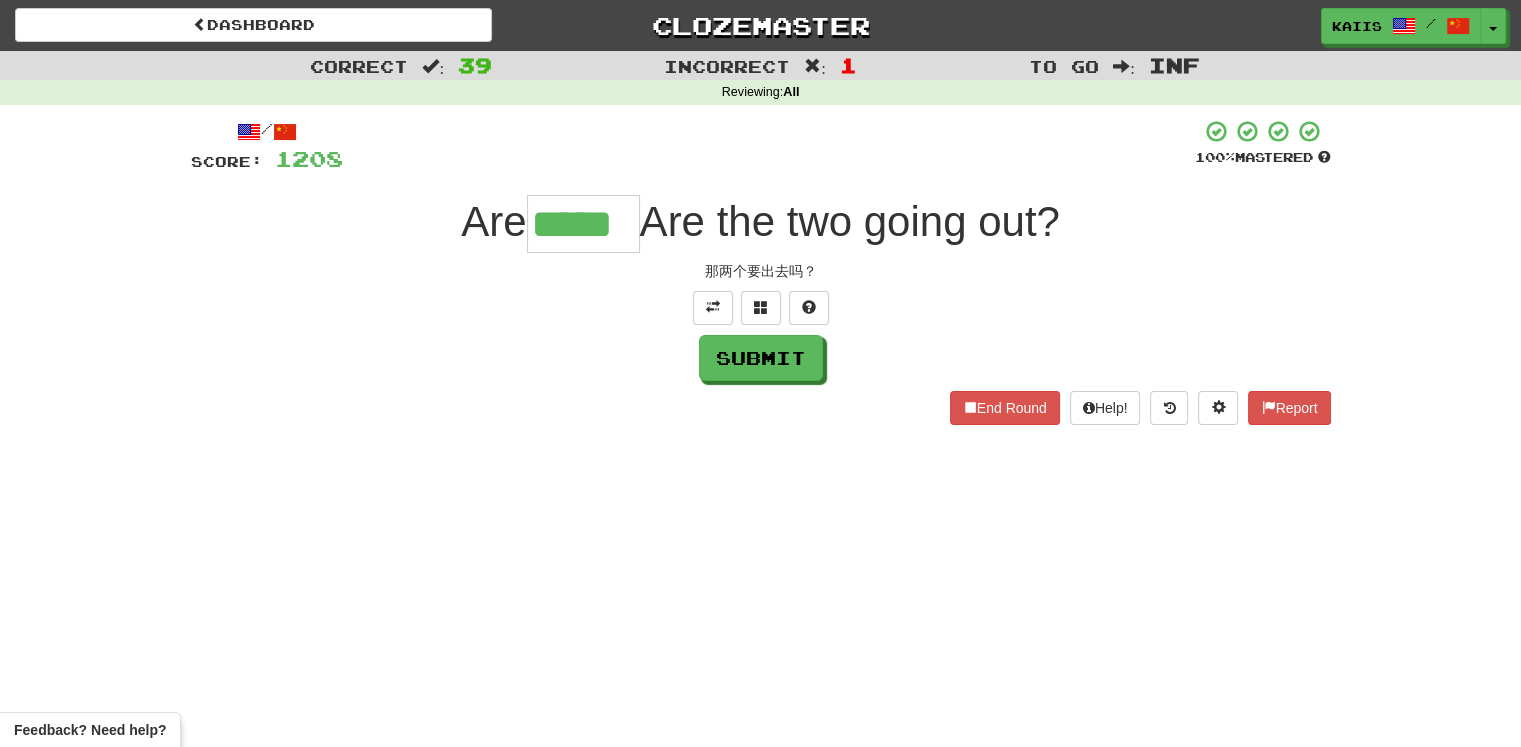 type on "*****" 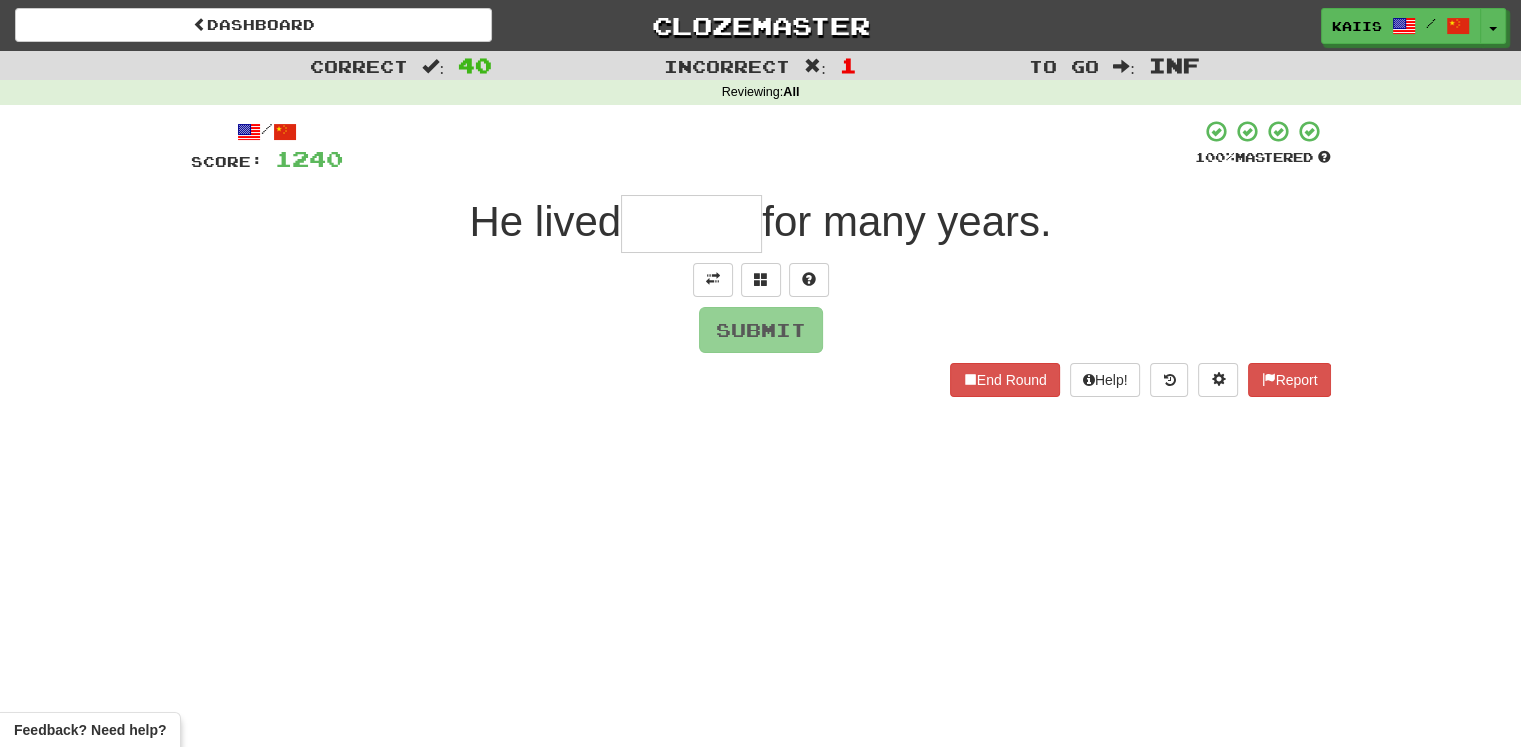 type on "*" 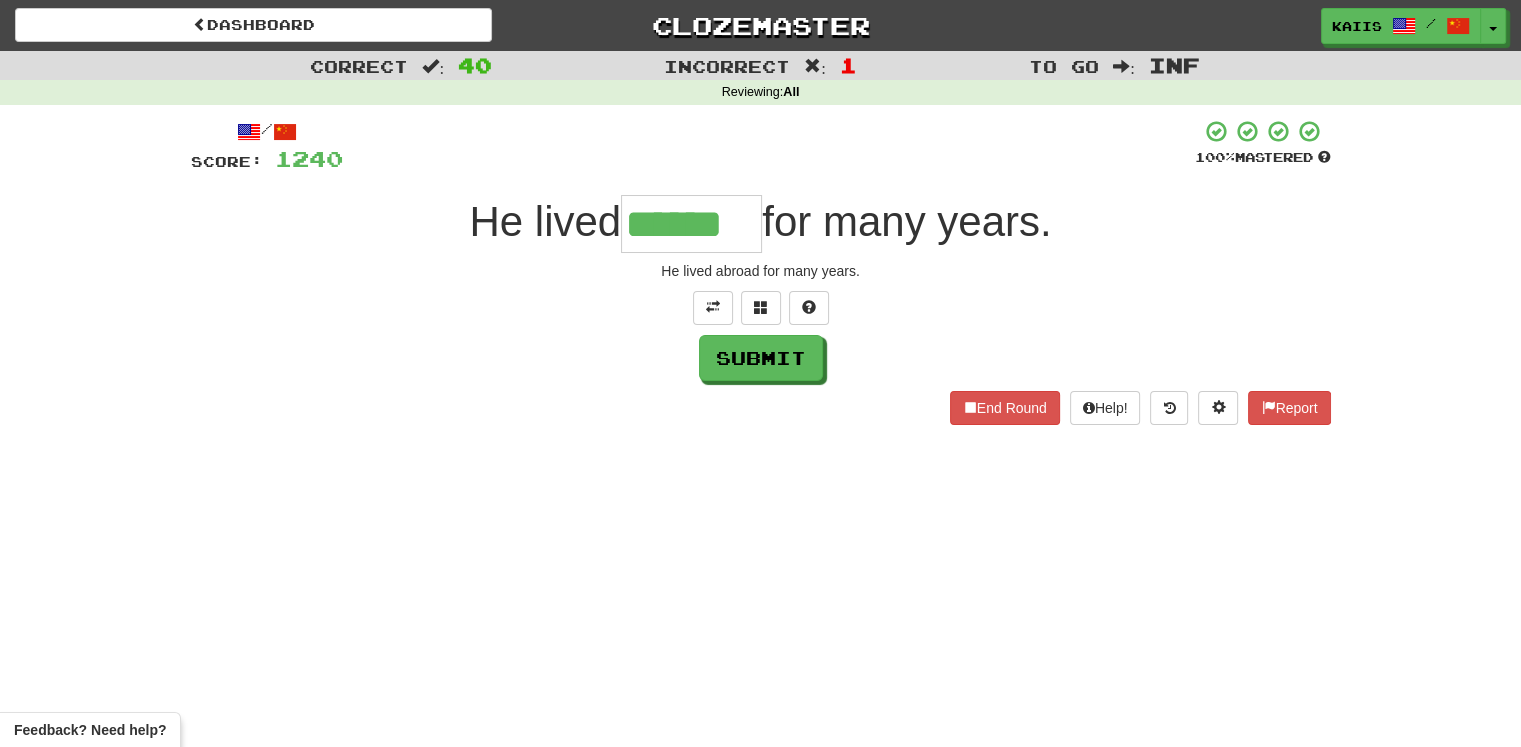 type on "******" 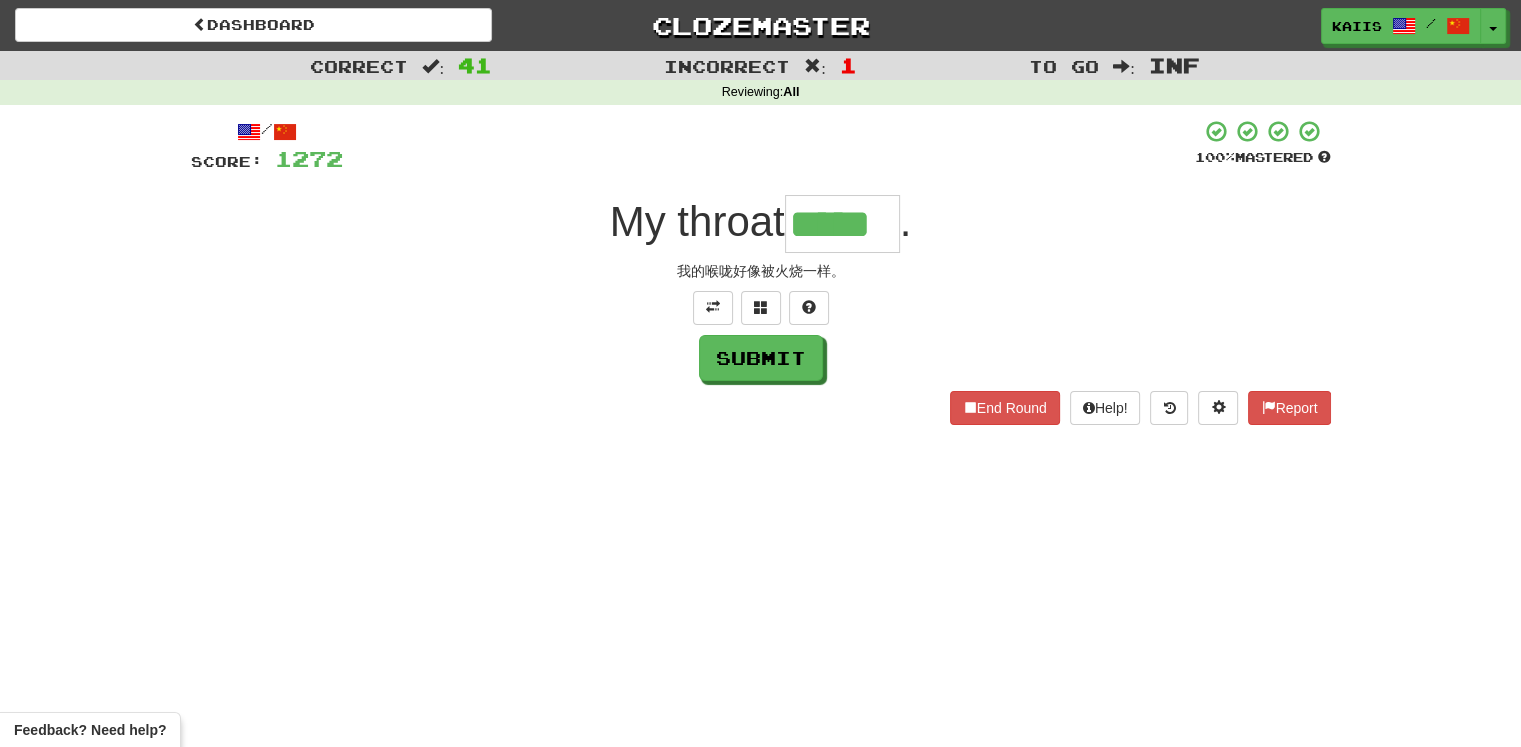 type on "*****" 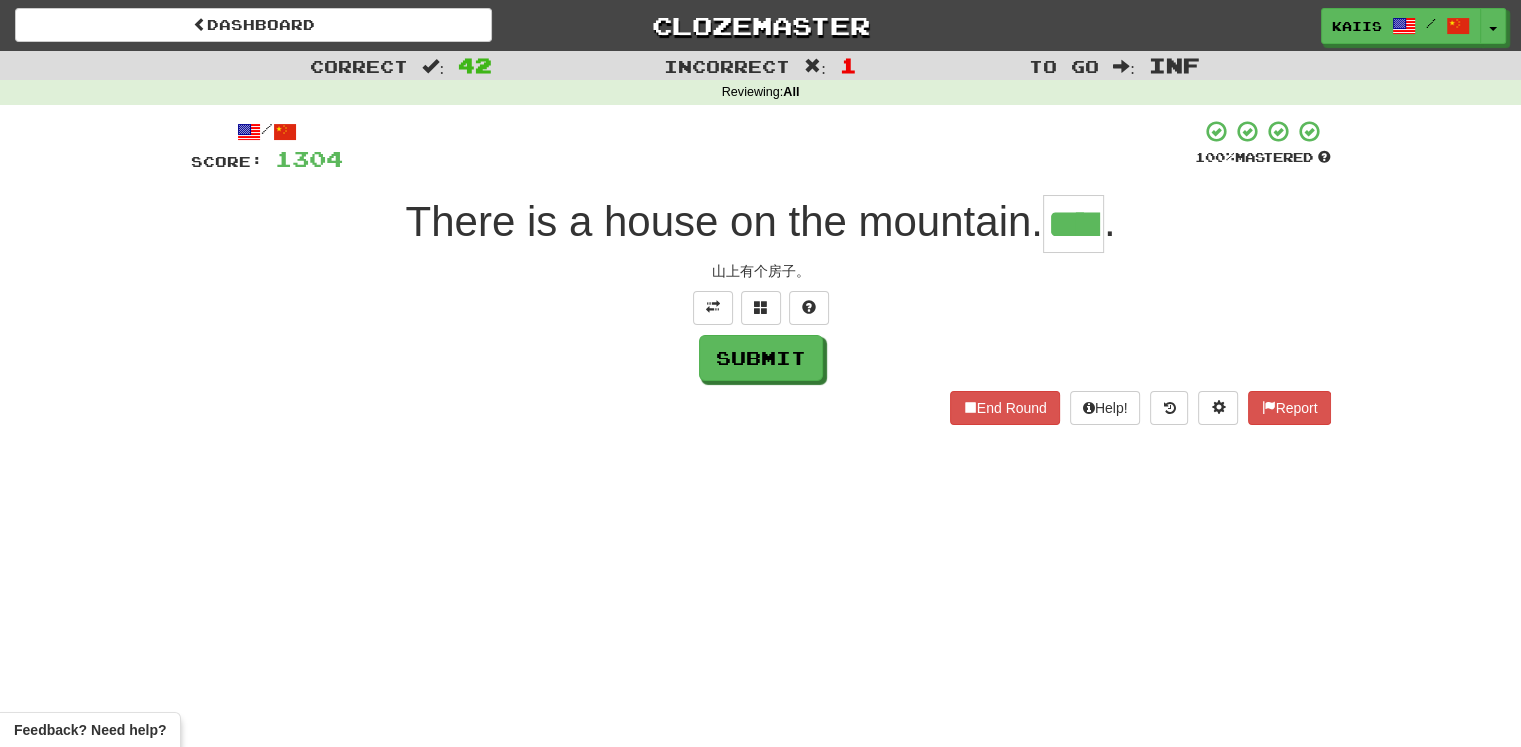 type on "****" 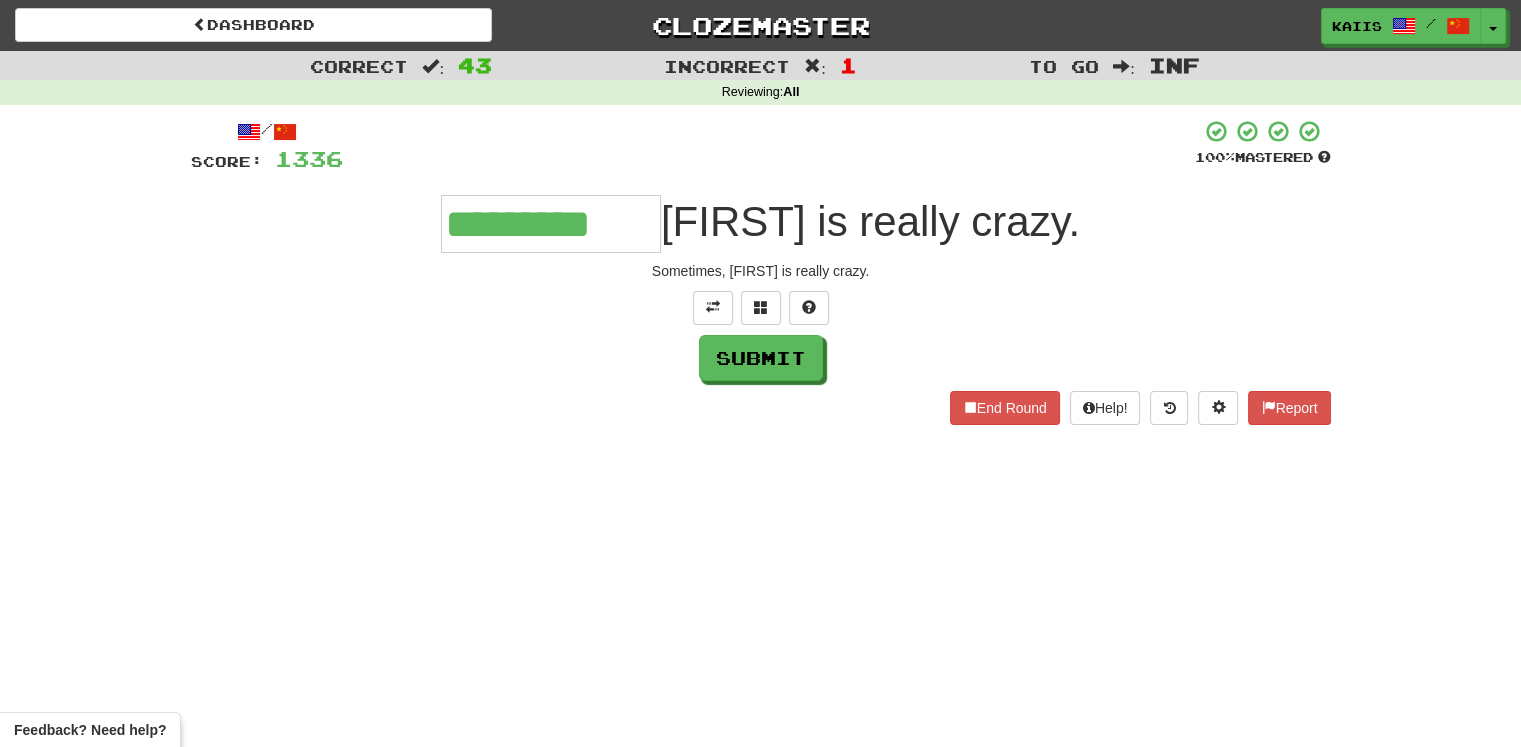 type on "*********" 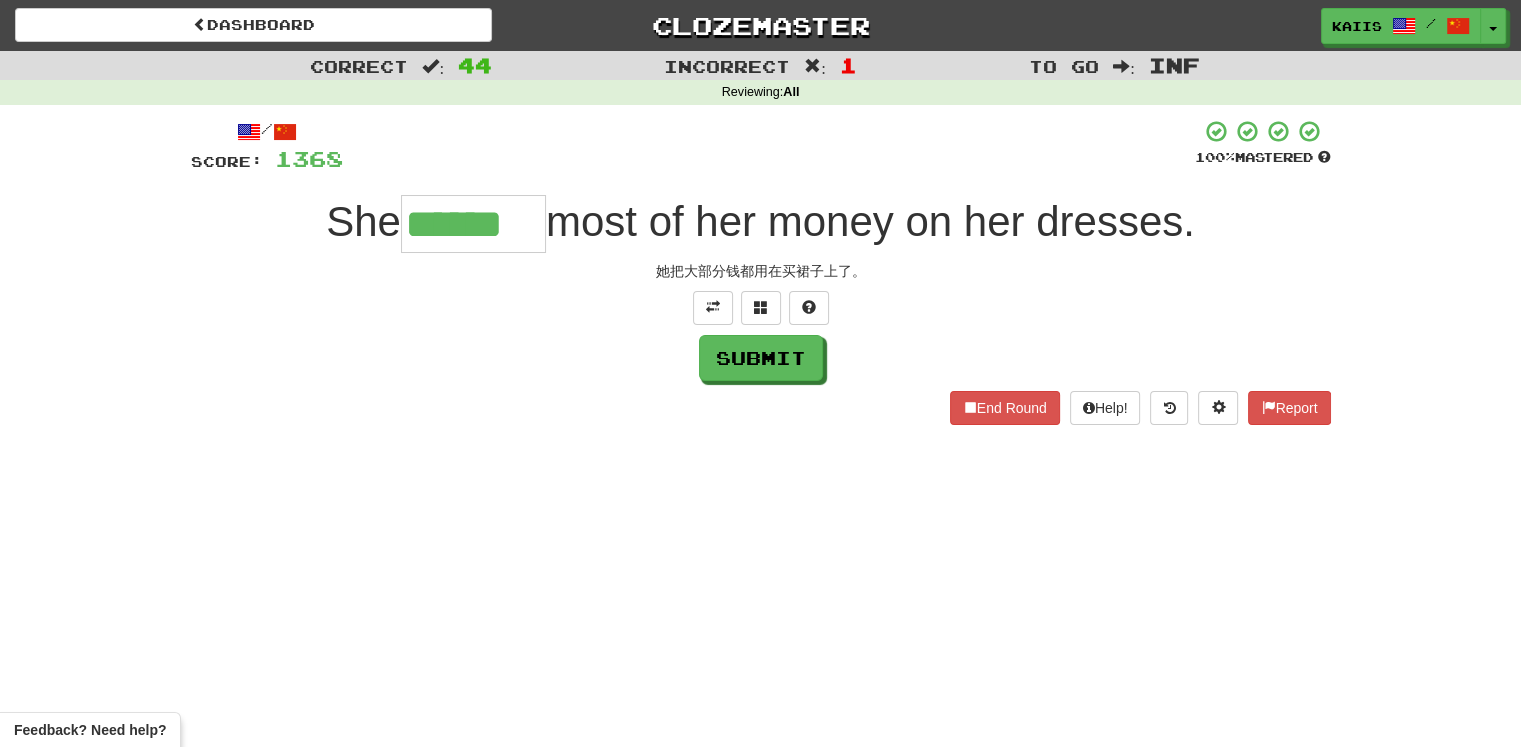 type on "******" 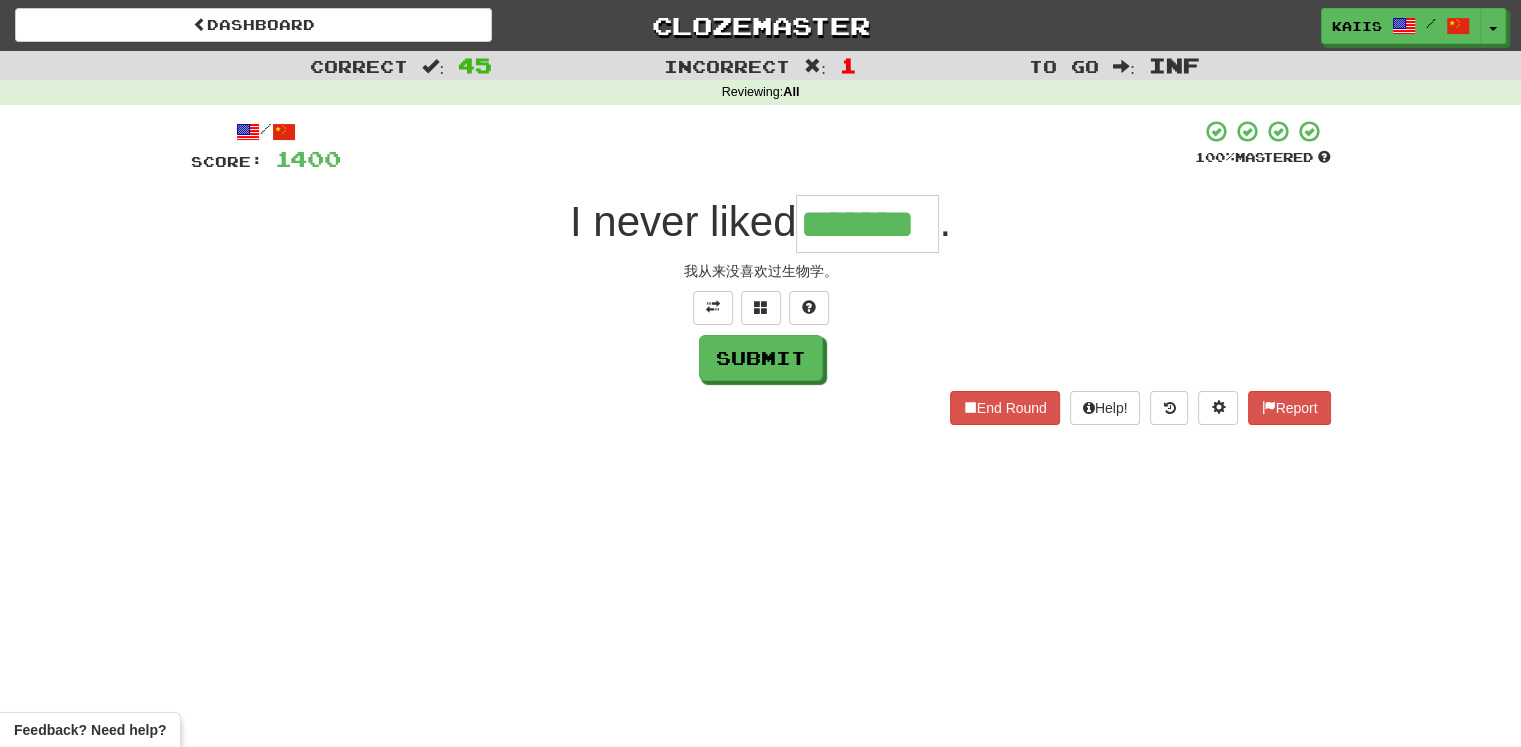 type on "*******" 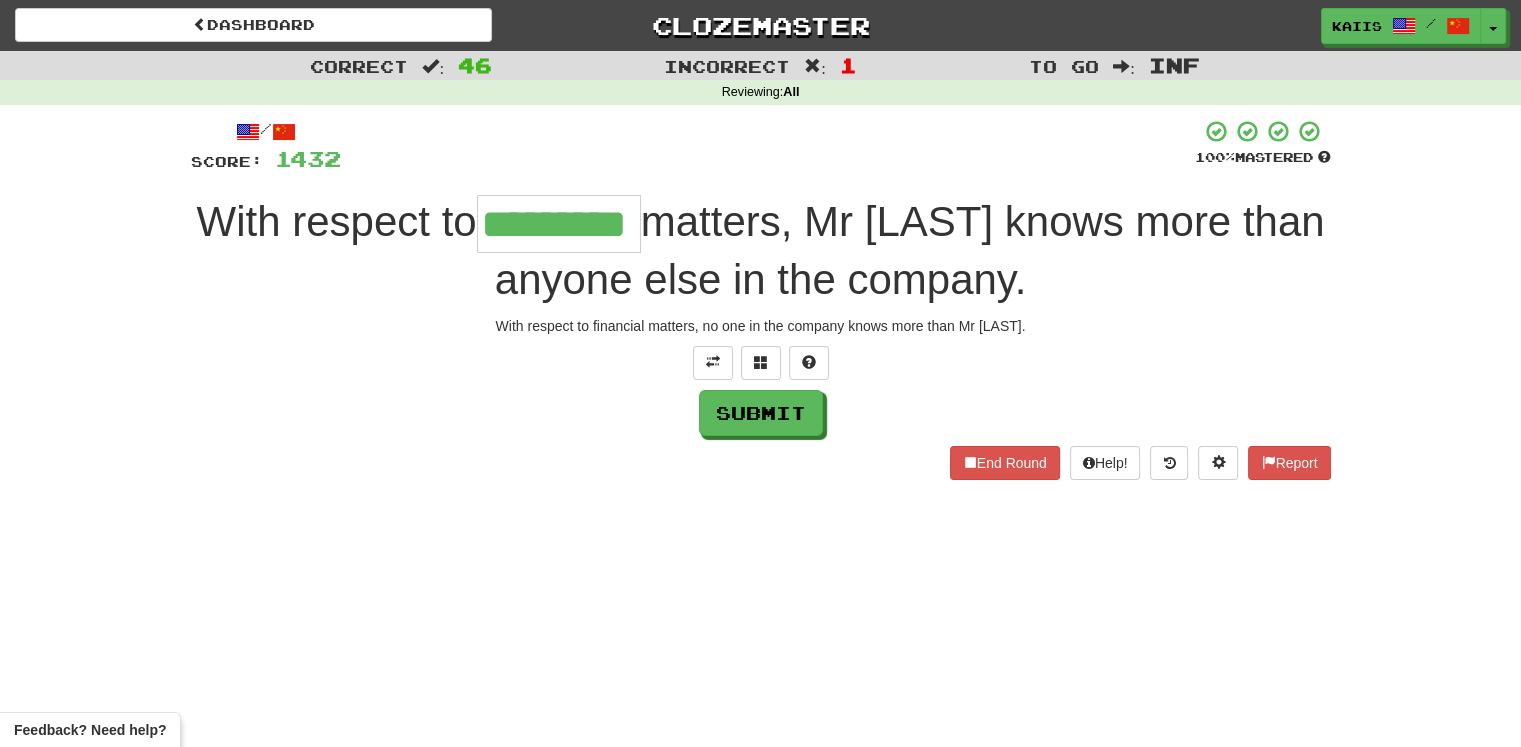 type on "*********" 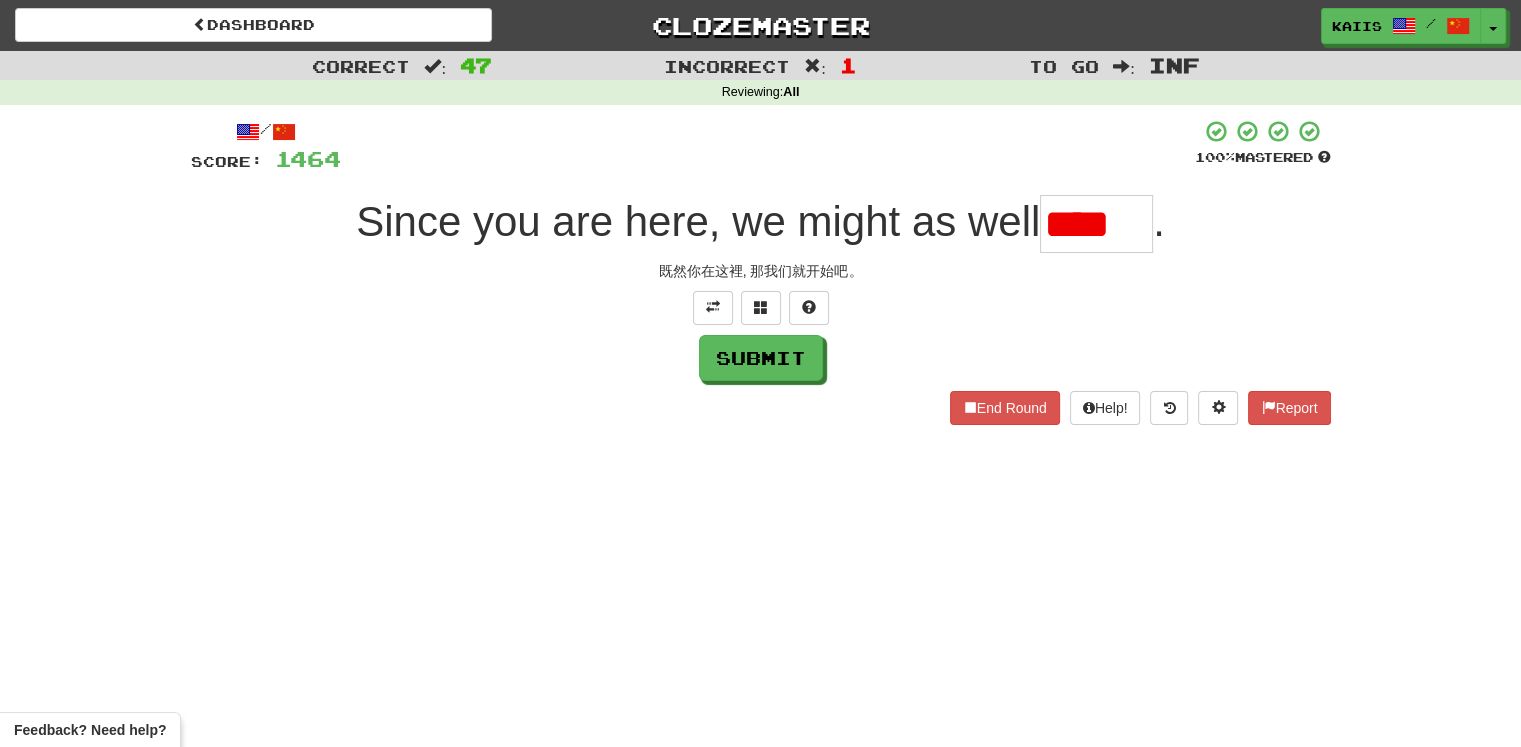 scroll, scrollTop: 0, scrollLeft: 0, axis: both 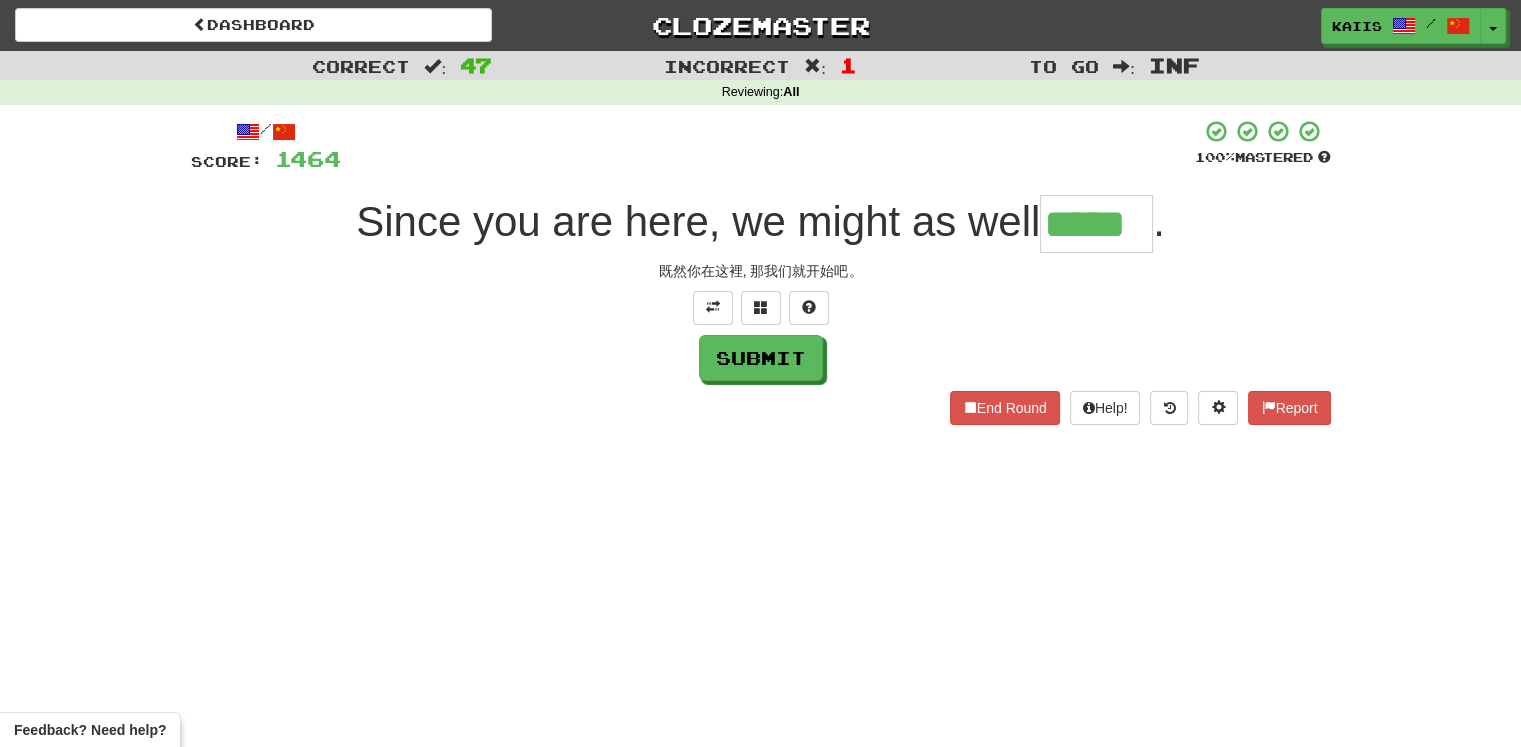 type on "*****" 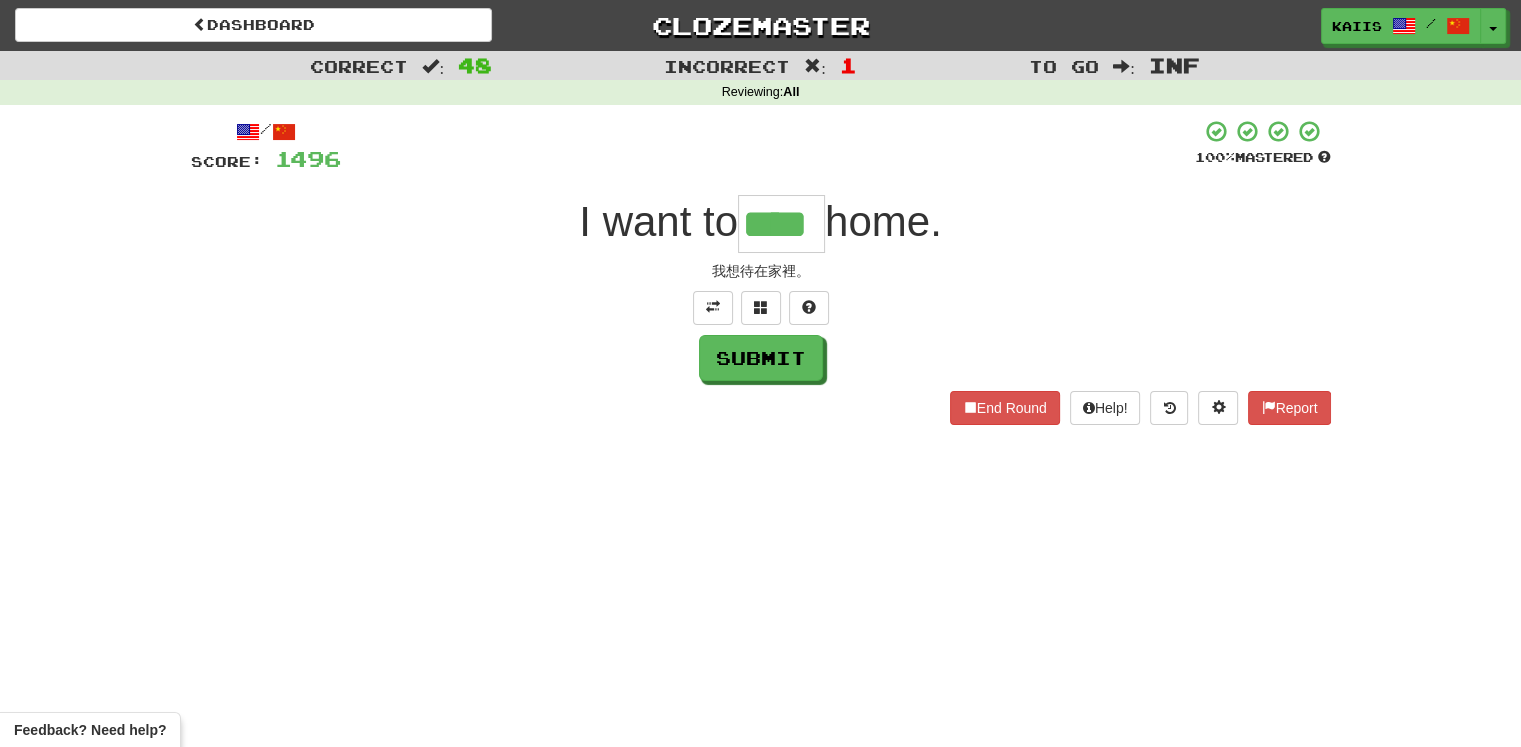 type on "****" 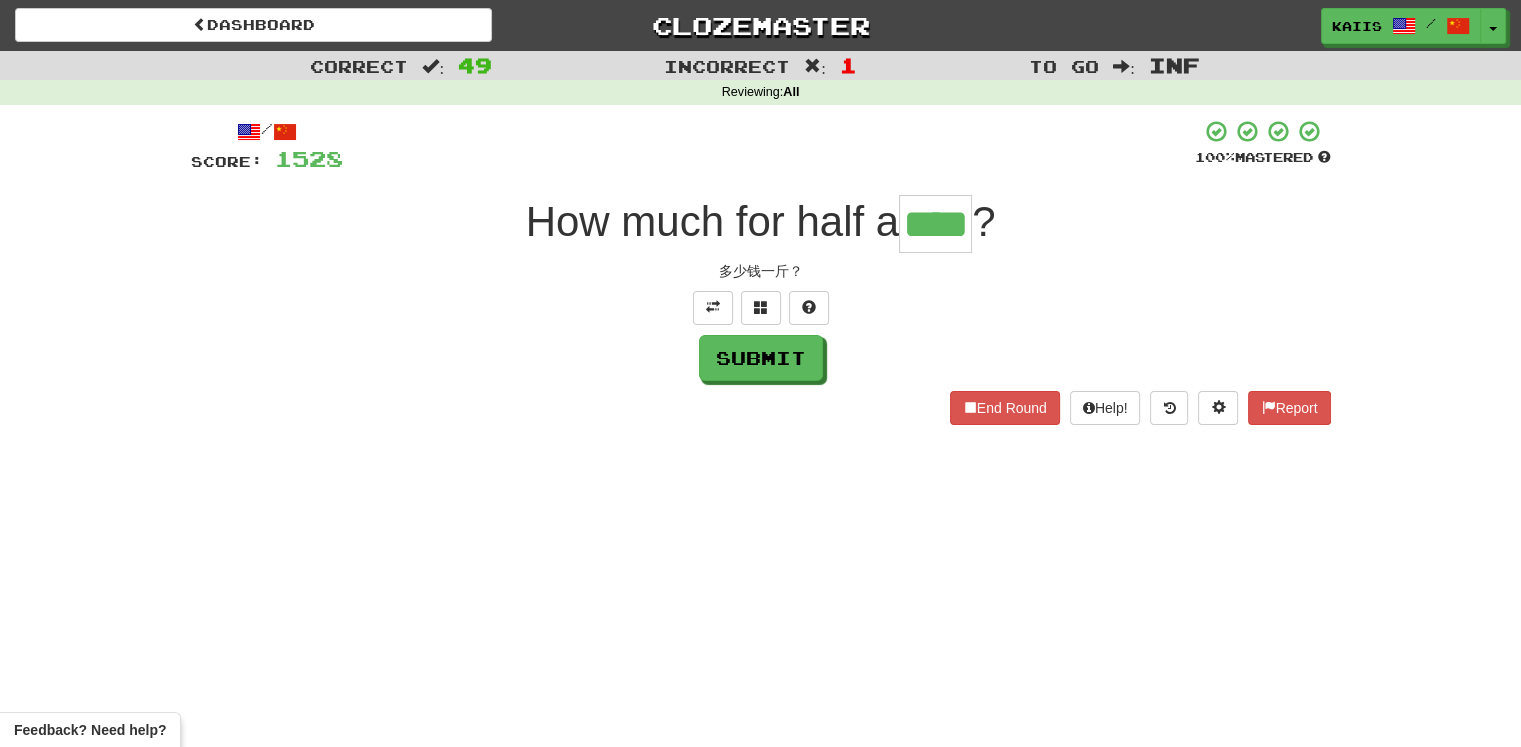 type on "****" 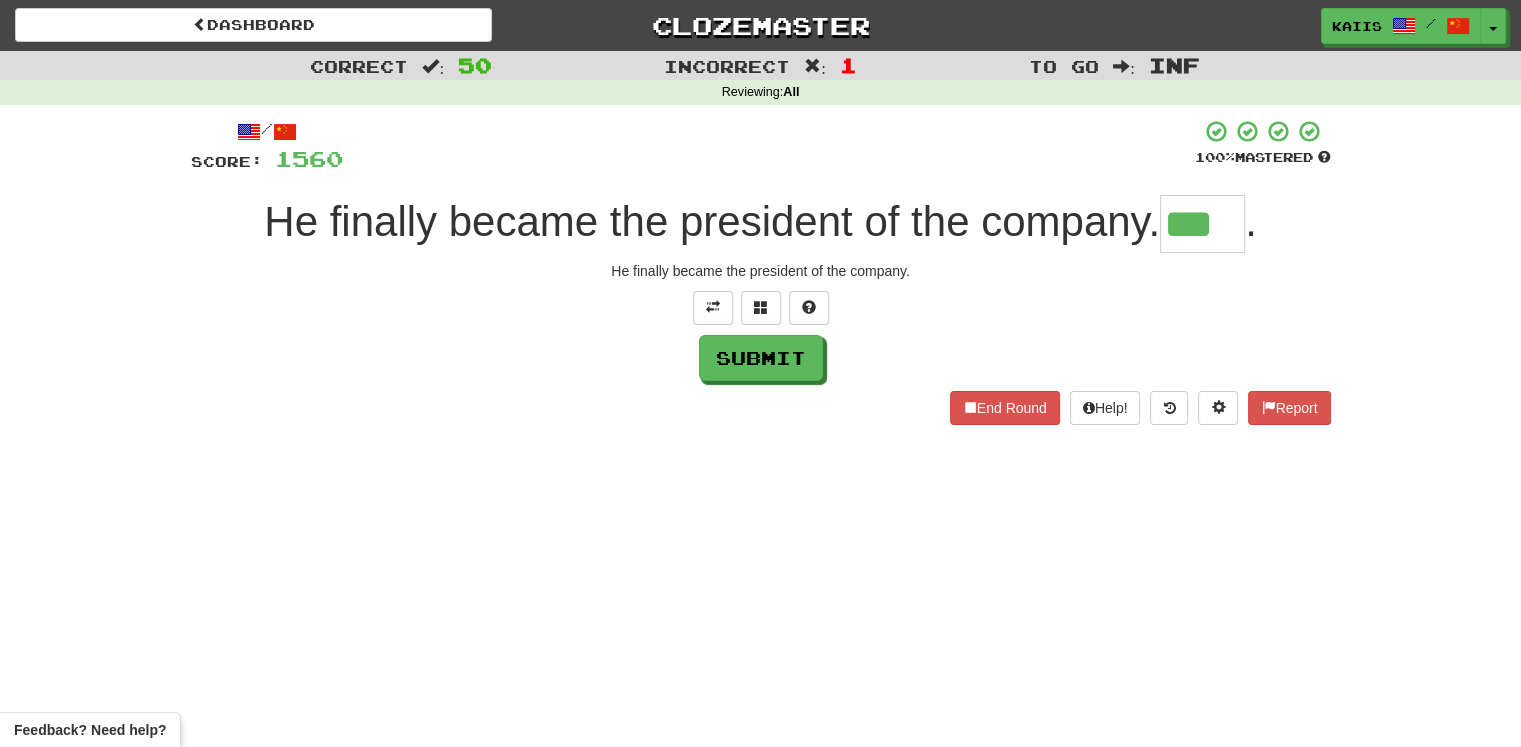 type on "***" 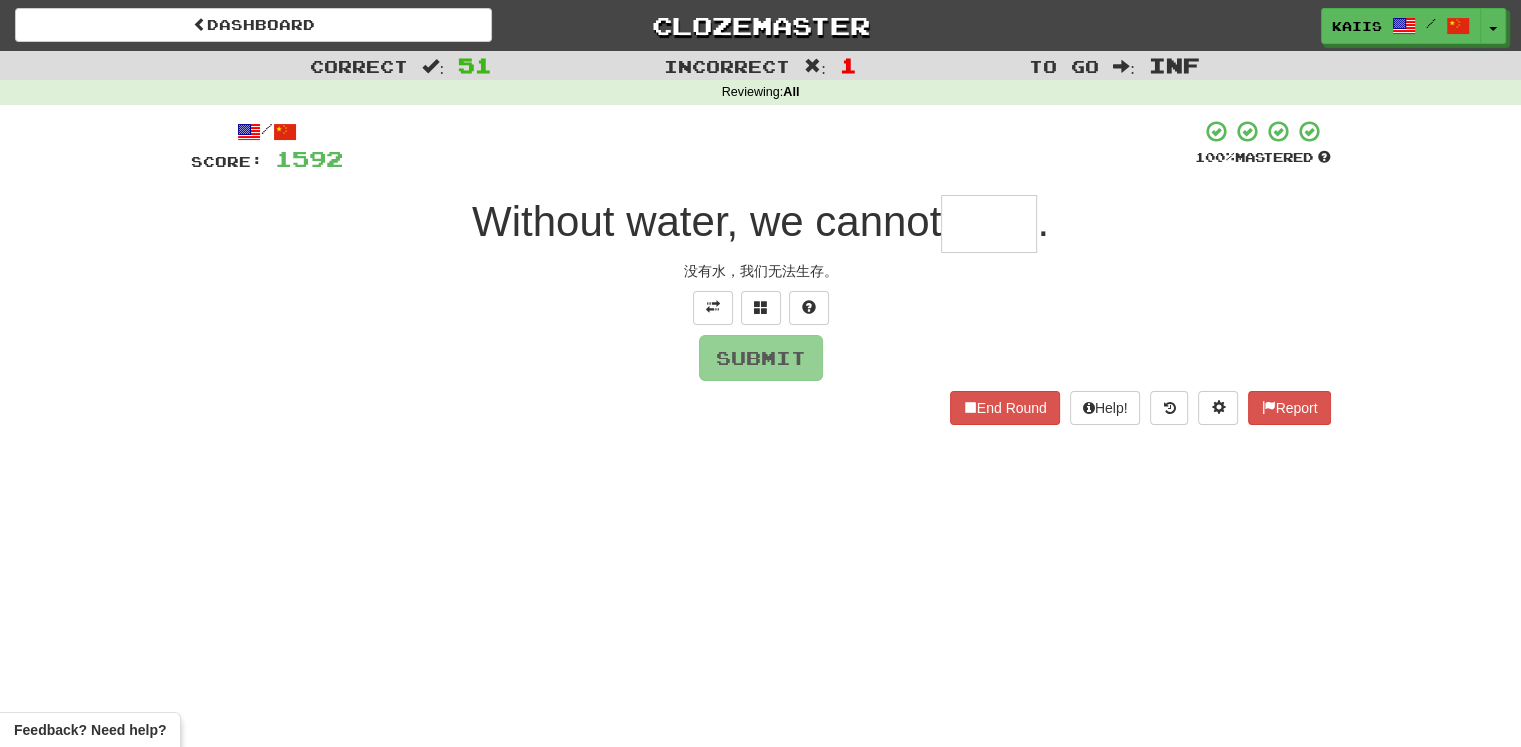 type on "*" 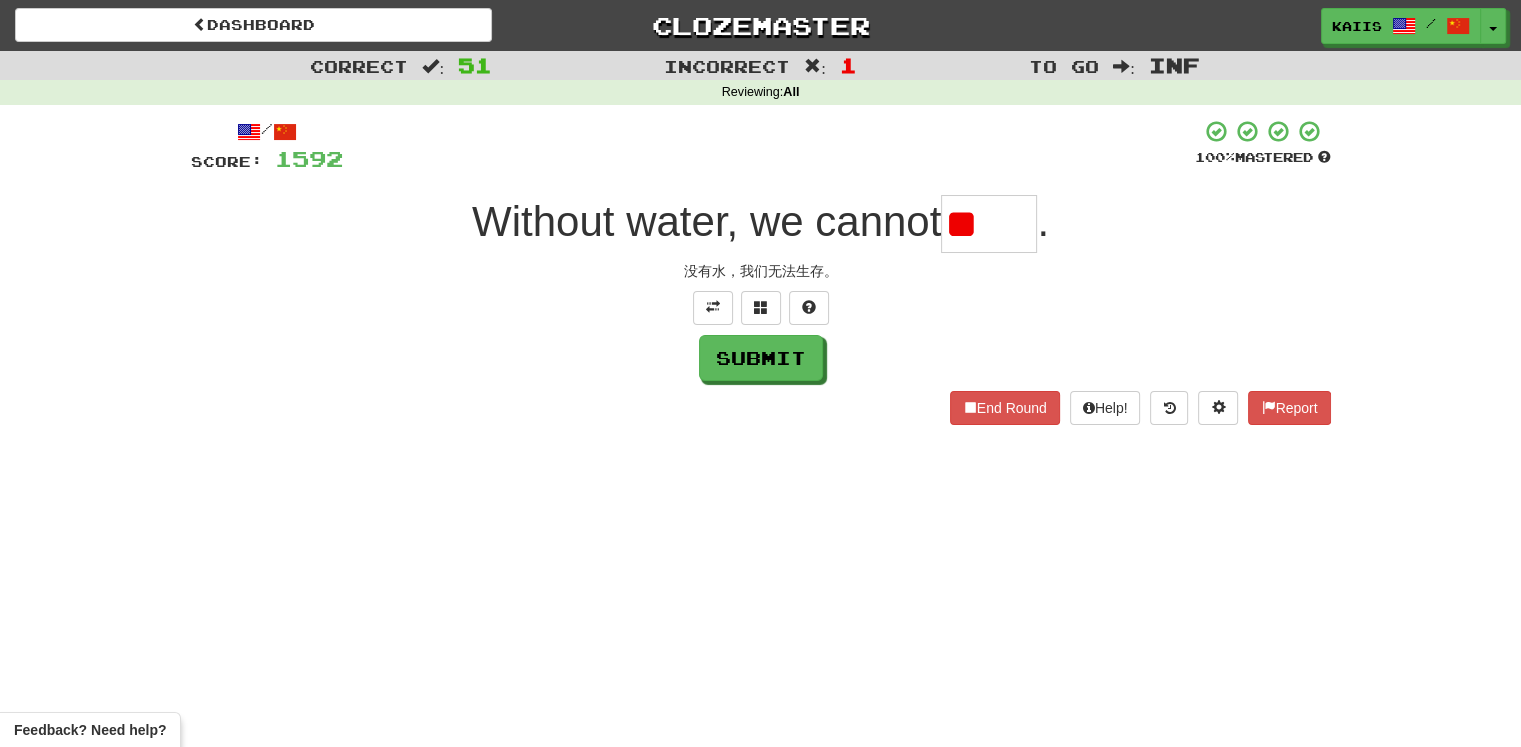 type on "*" 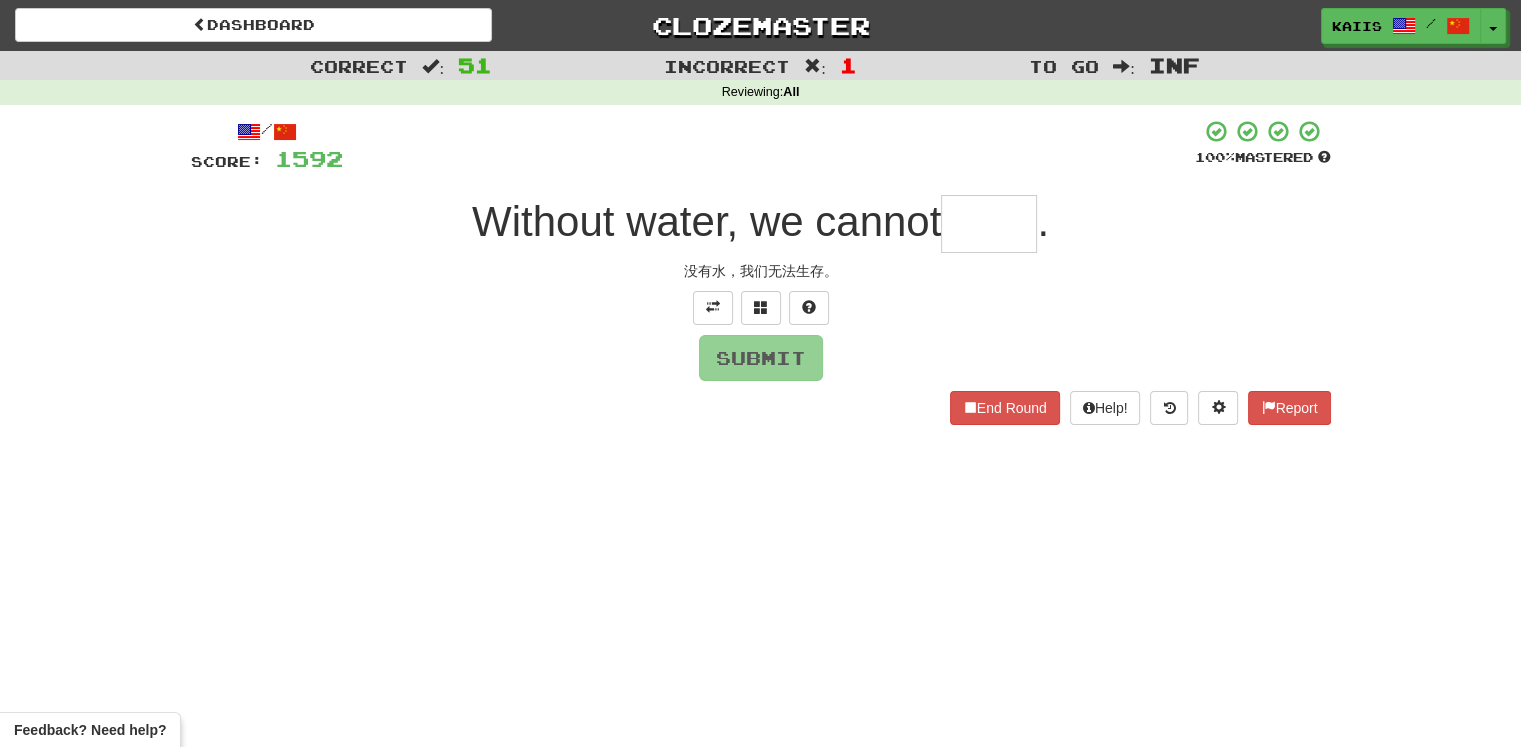 type on "*" 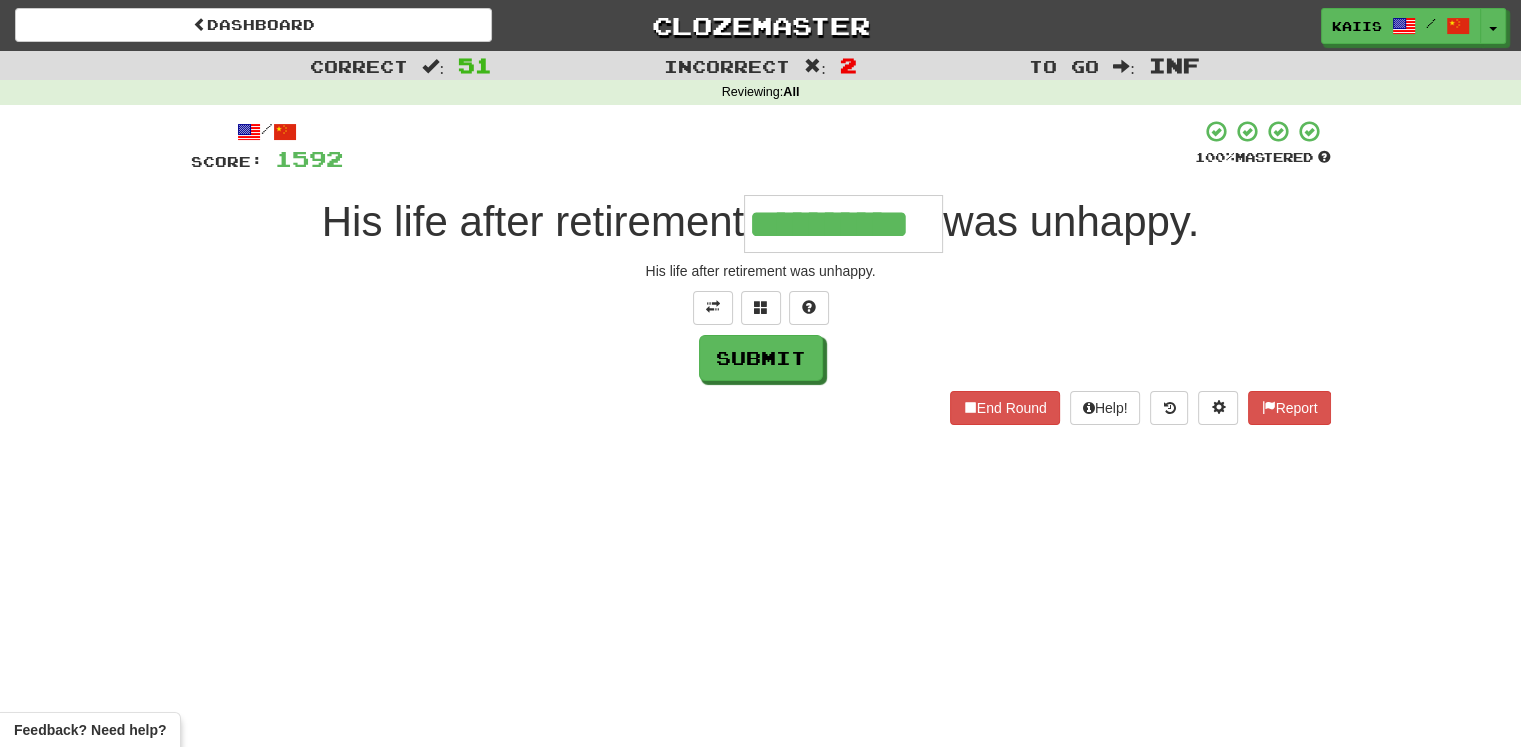 type on "**********" 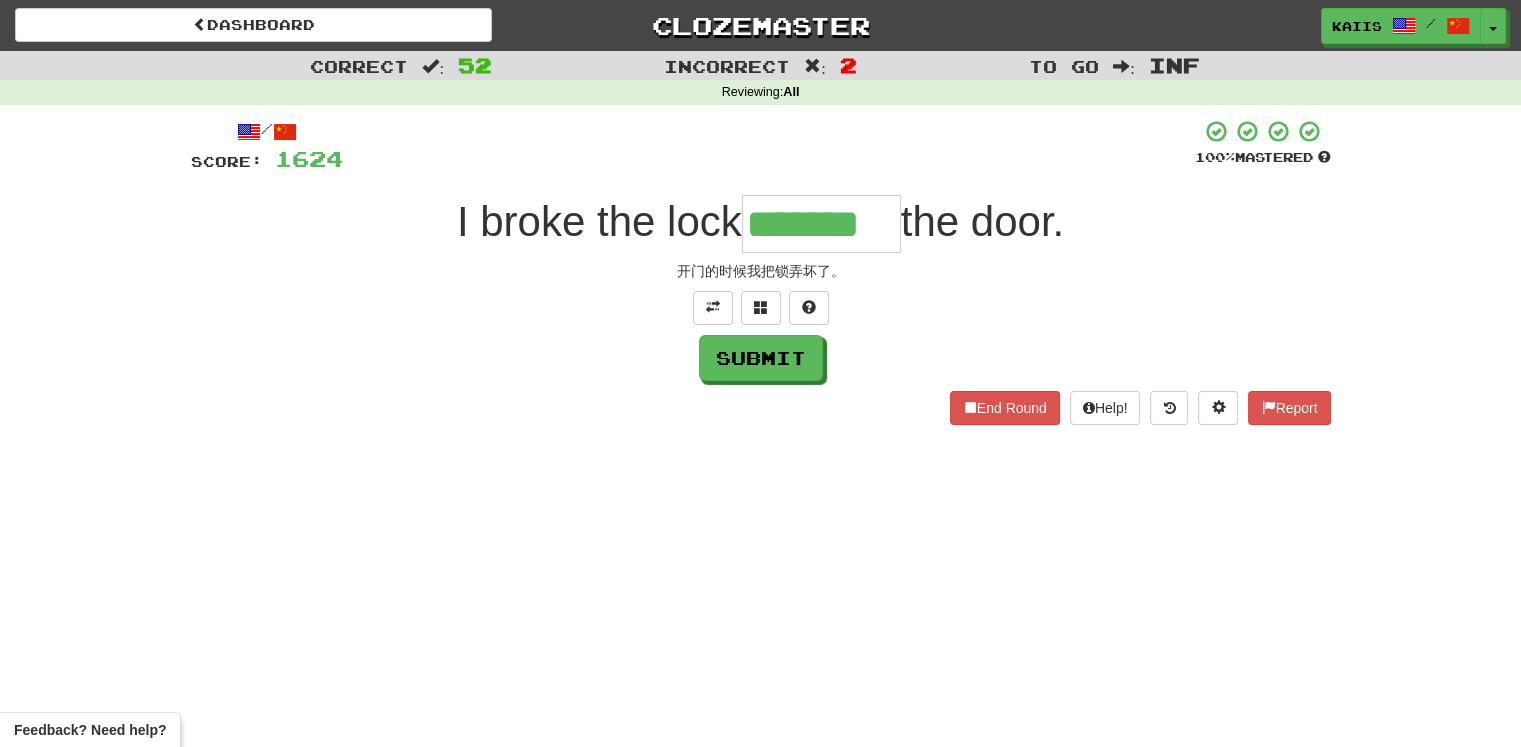 type on "*******" 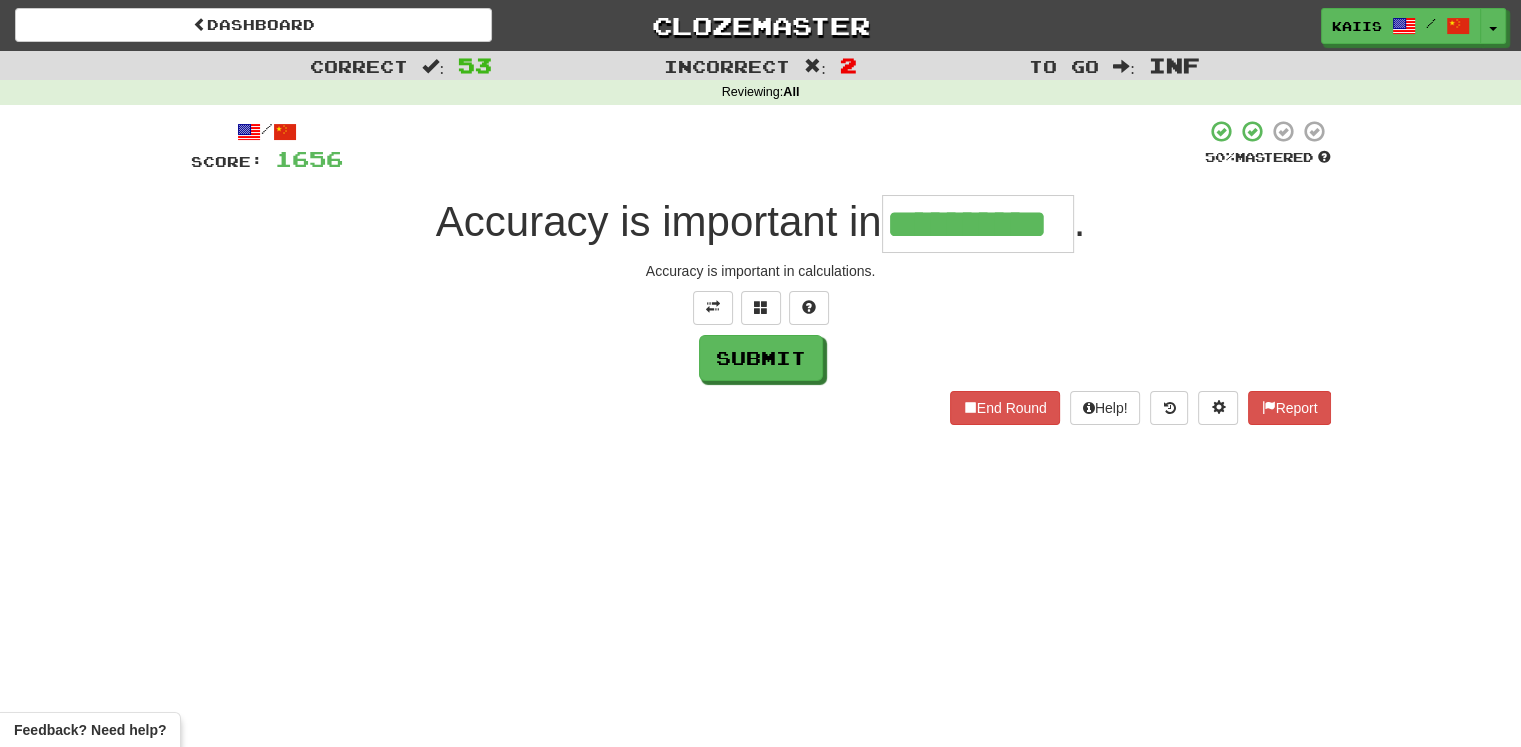 type on "**********" 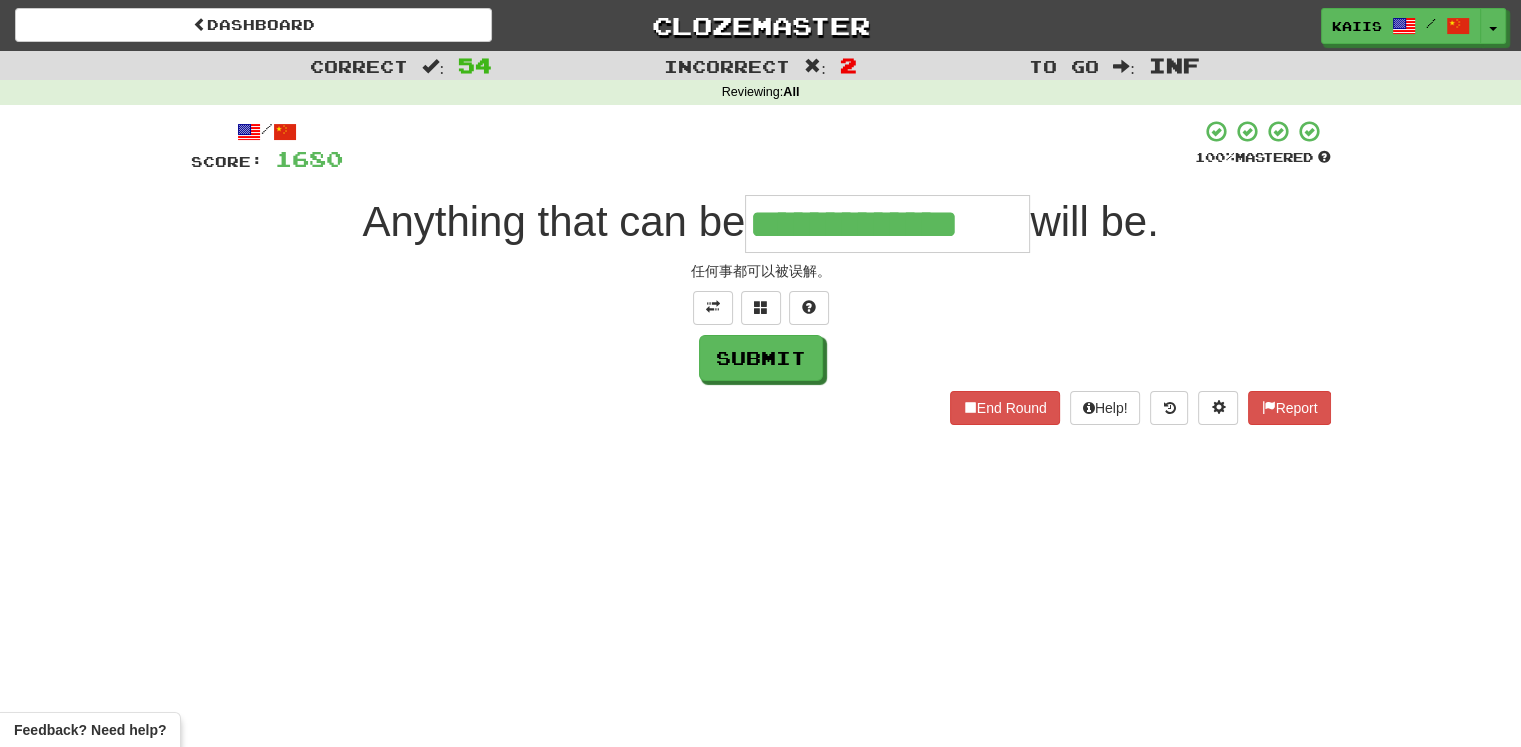 type on "**********" 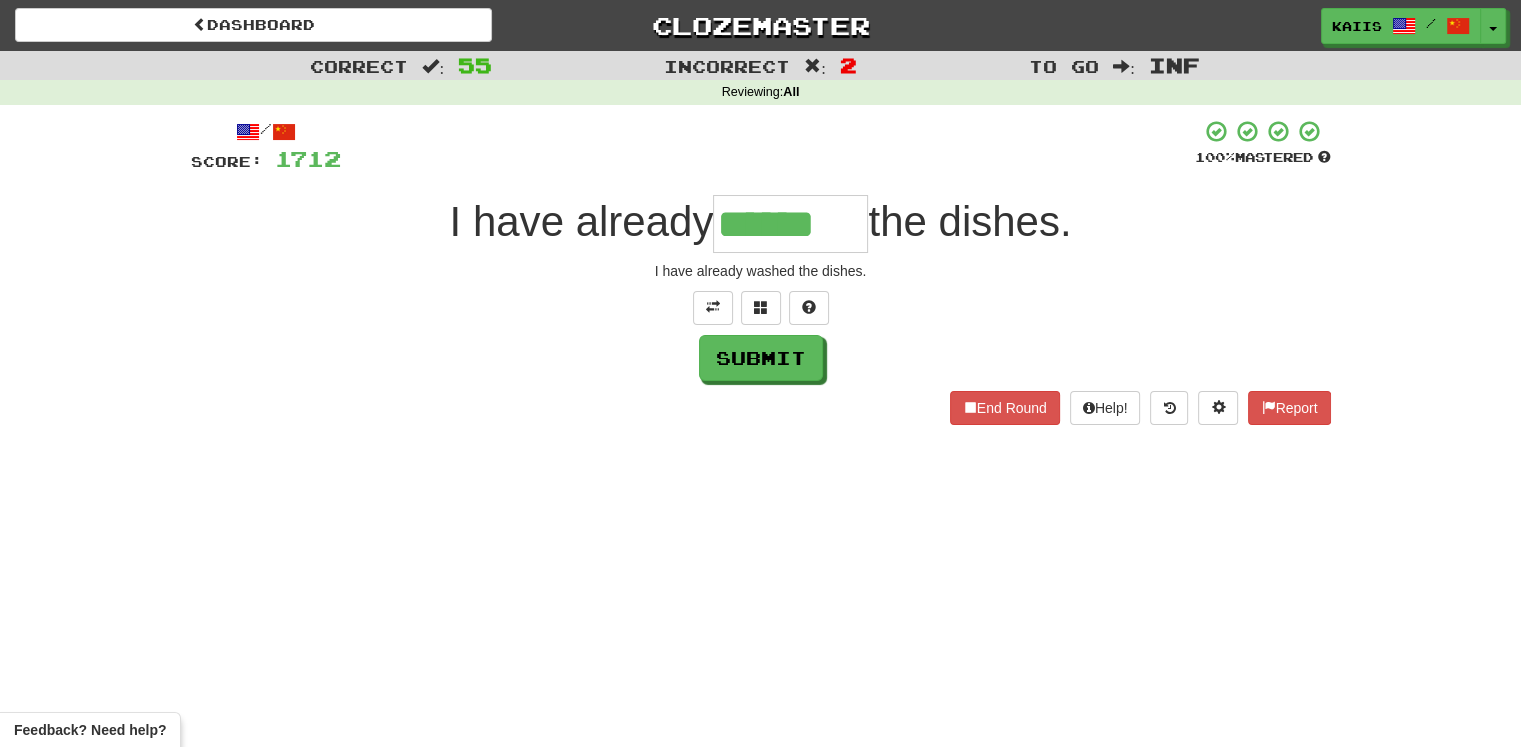 type on "******" 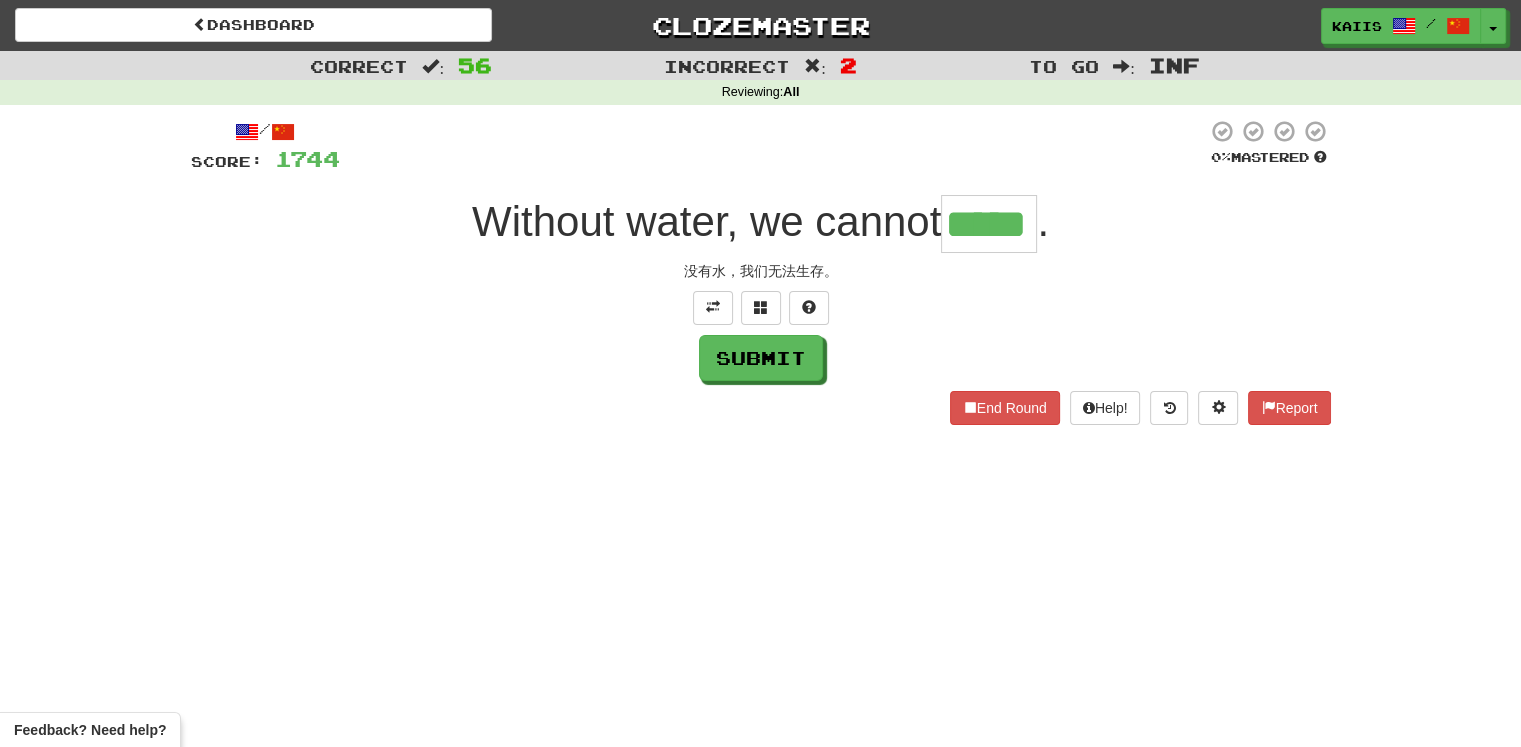 type on "*****" 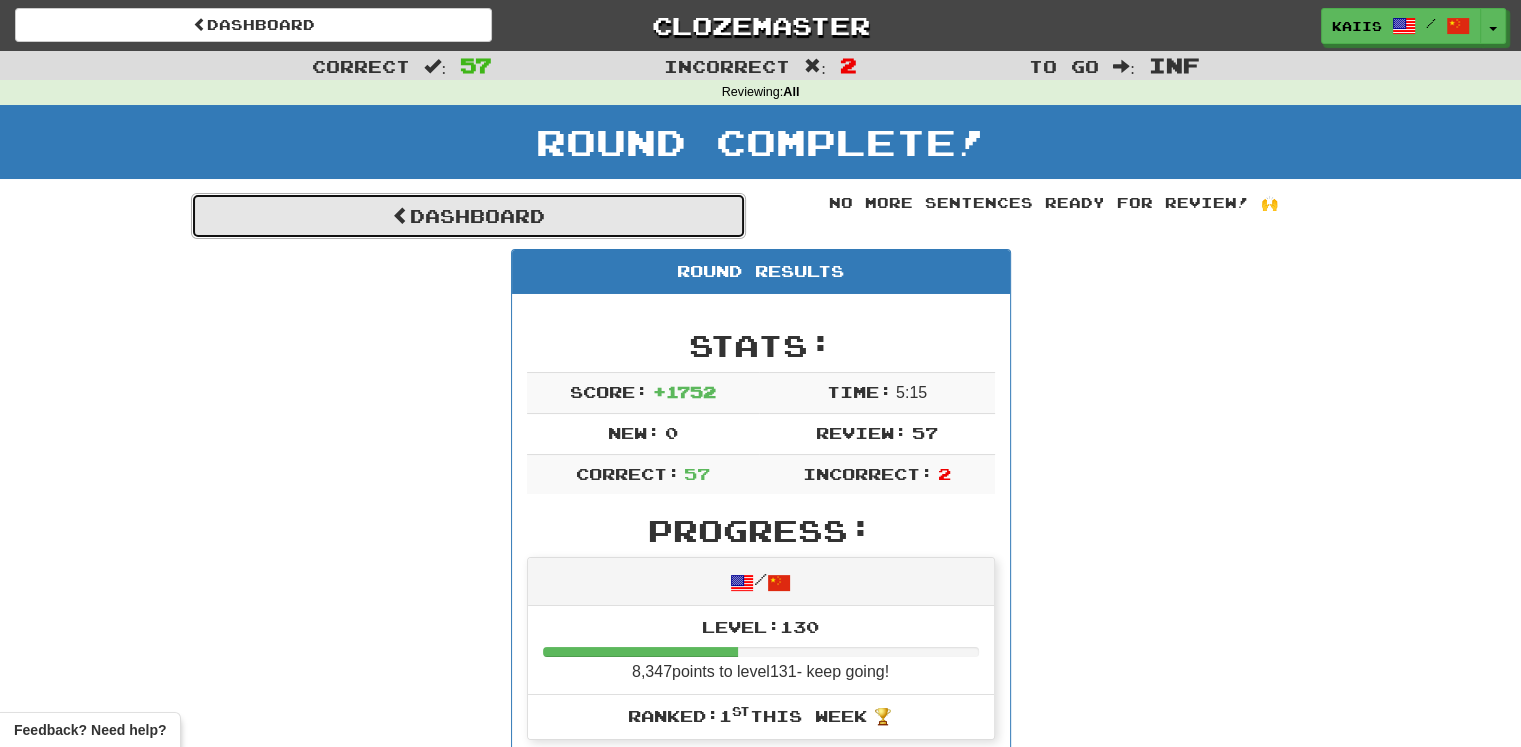click on "Dashboard" at bounding box center [468, 216] 